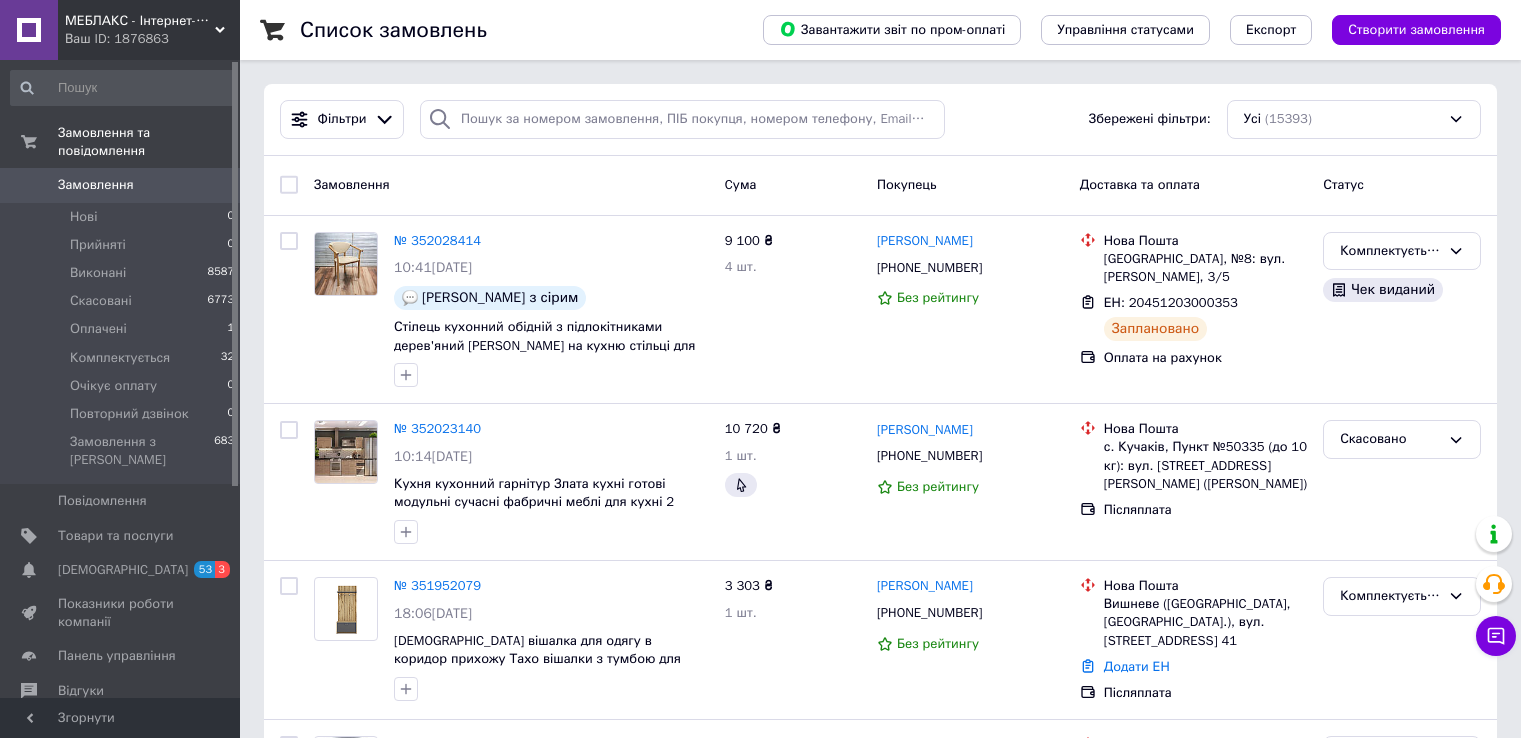 scroll, scrollTop: 0, scrollLeft: 0, axis: both 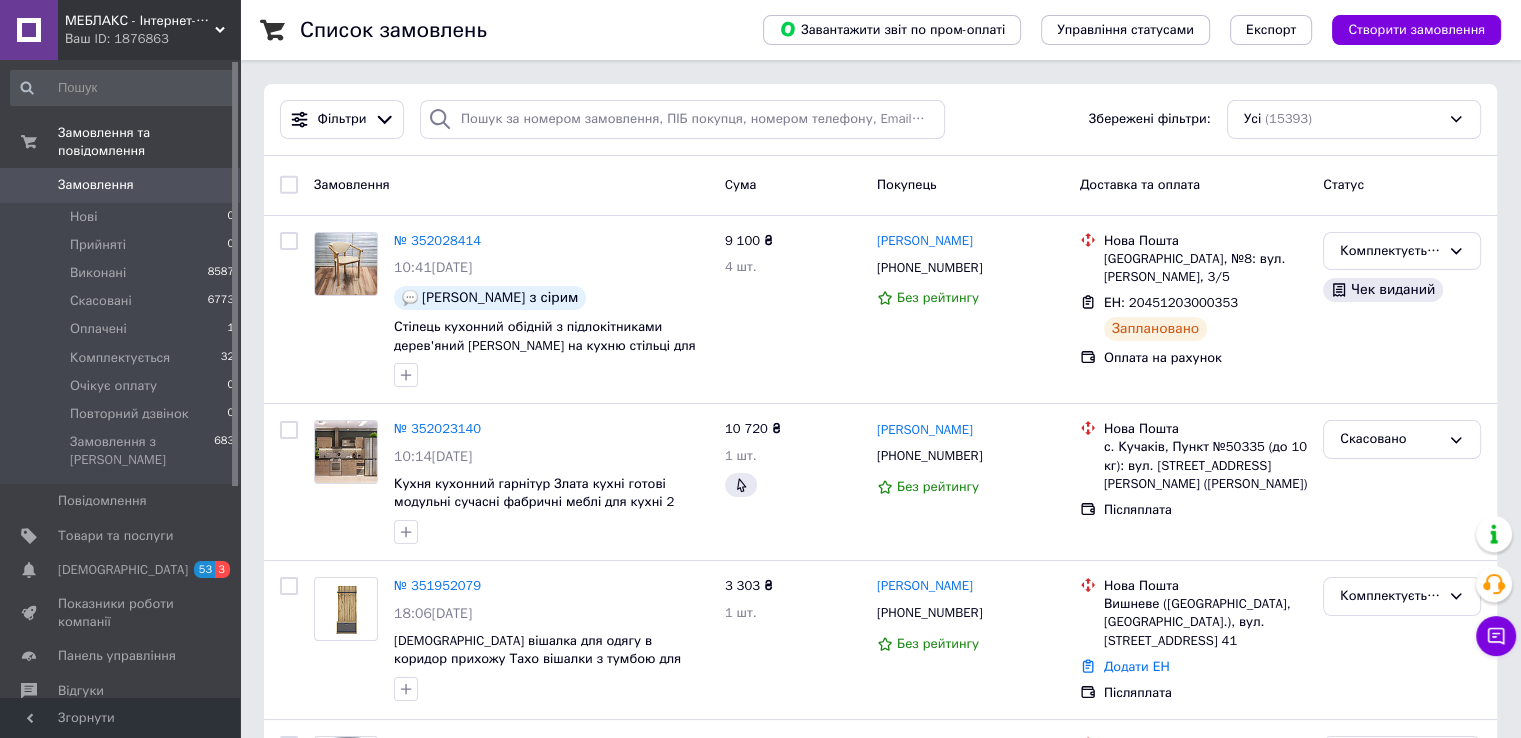 click on "Замовлення та повідомлення Замовлення 0 Нові 0 Прийняті 0 Виконані 8587 Скасовані 6773 Оплачені 1 Комплектується 32 Очікує оплату 0 Повторний дзвінок 0 Замовлення з Розетки 683 Повідомлення 0 Товари та послуги Сповіщення 53 3 Показники роботи компанії Панель управління Відгуки Покупатели Каталог ProSale Аналітика Інструменти веб-майстра та SEO Управління сайтом Гаманець компанії Маркет Налаштування Тарифи та рахунки Prom топ" at bounding box center [123, 382] 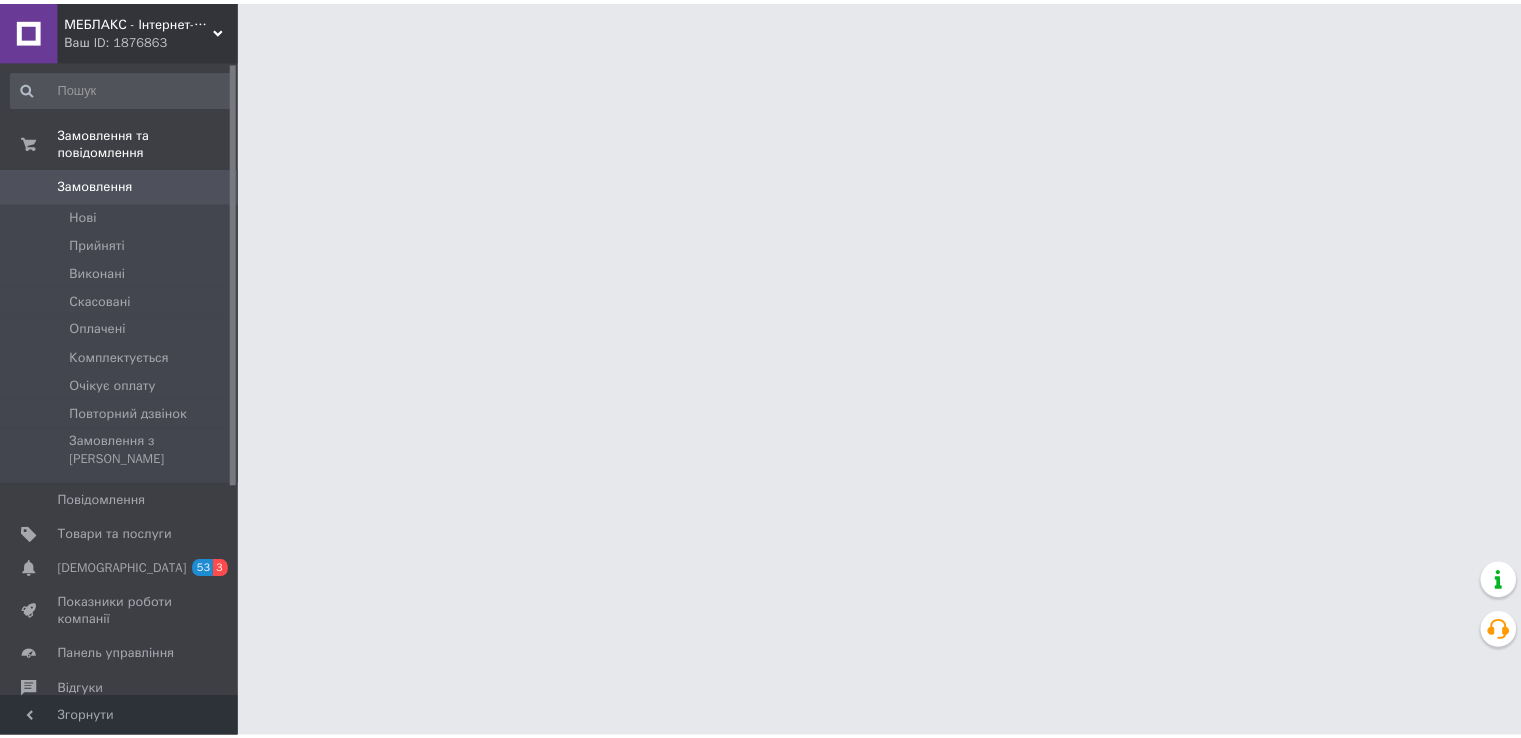 scroll, scrollTop: 0, scrollLeft: 0, axis: both 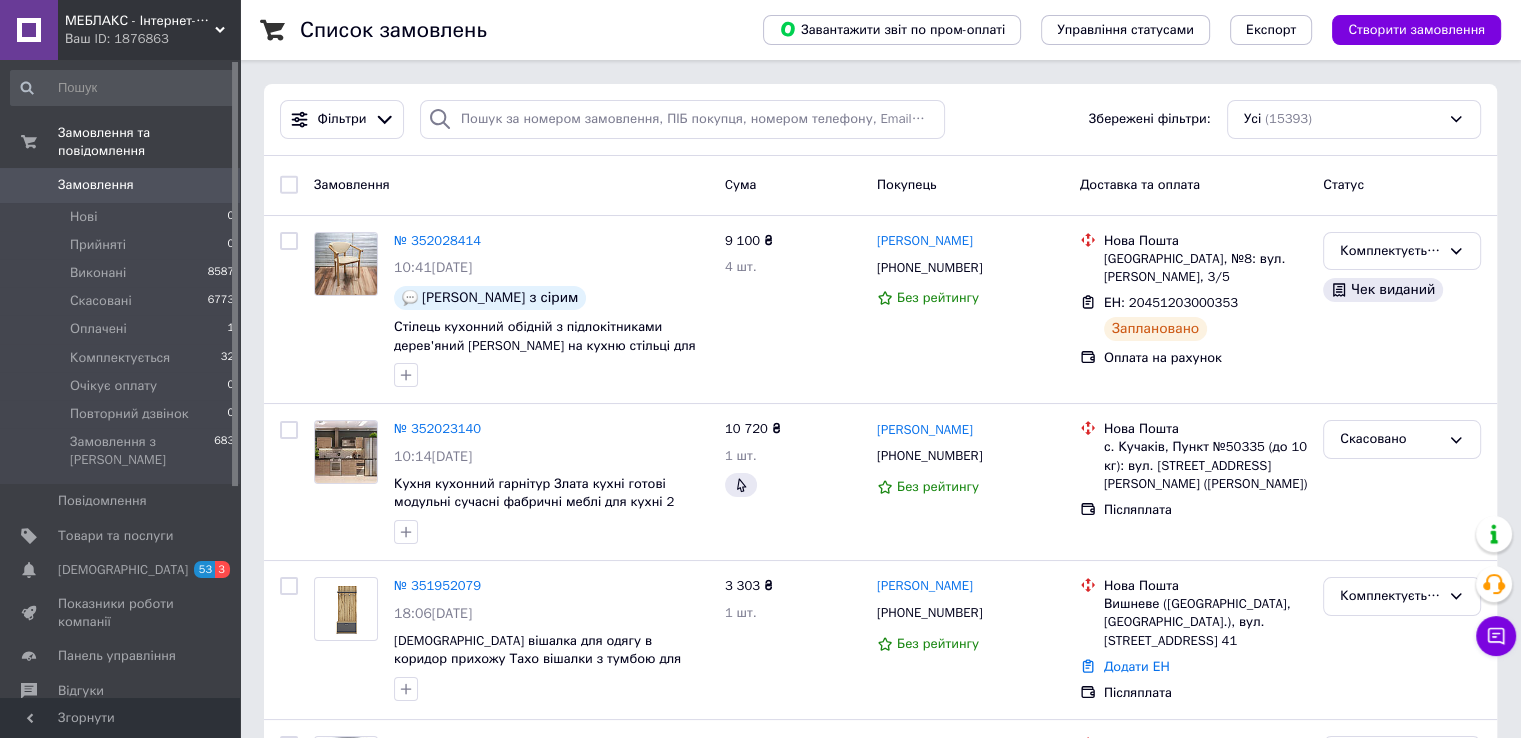 click on "МЕБЛАКС - Інтернет-магазин меблів" at bounding box center [140, 21] 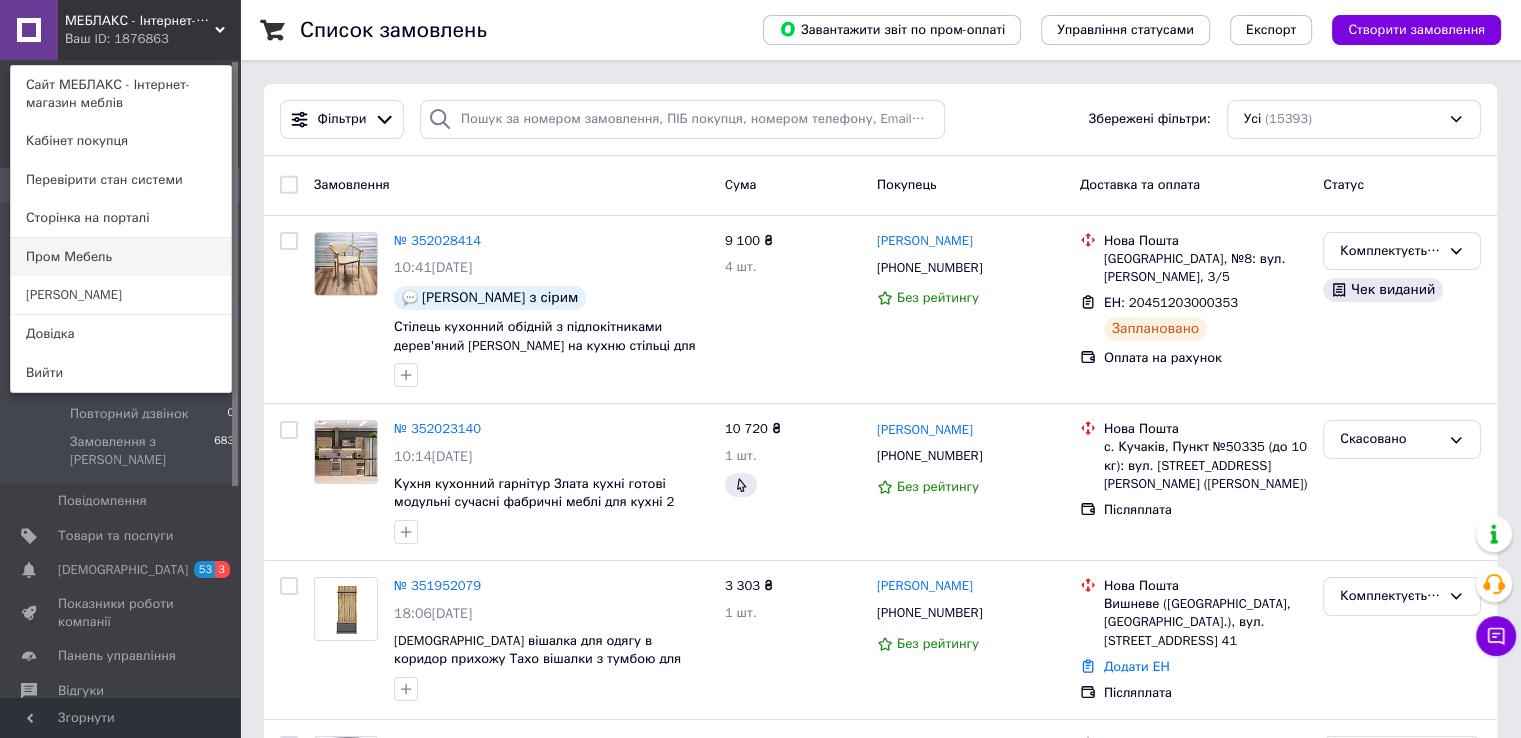 click on "Пром Мебель" at bounding box center (121, 257) 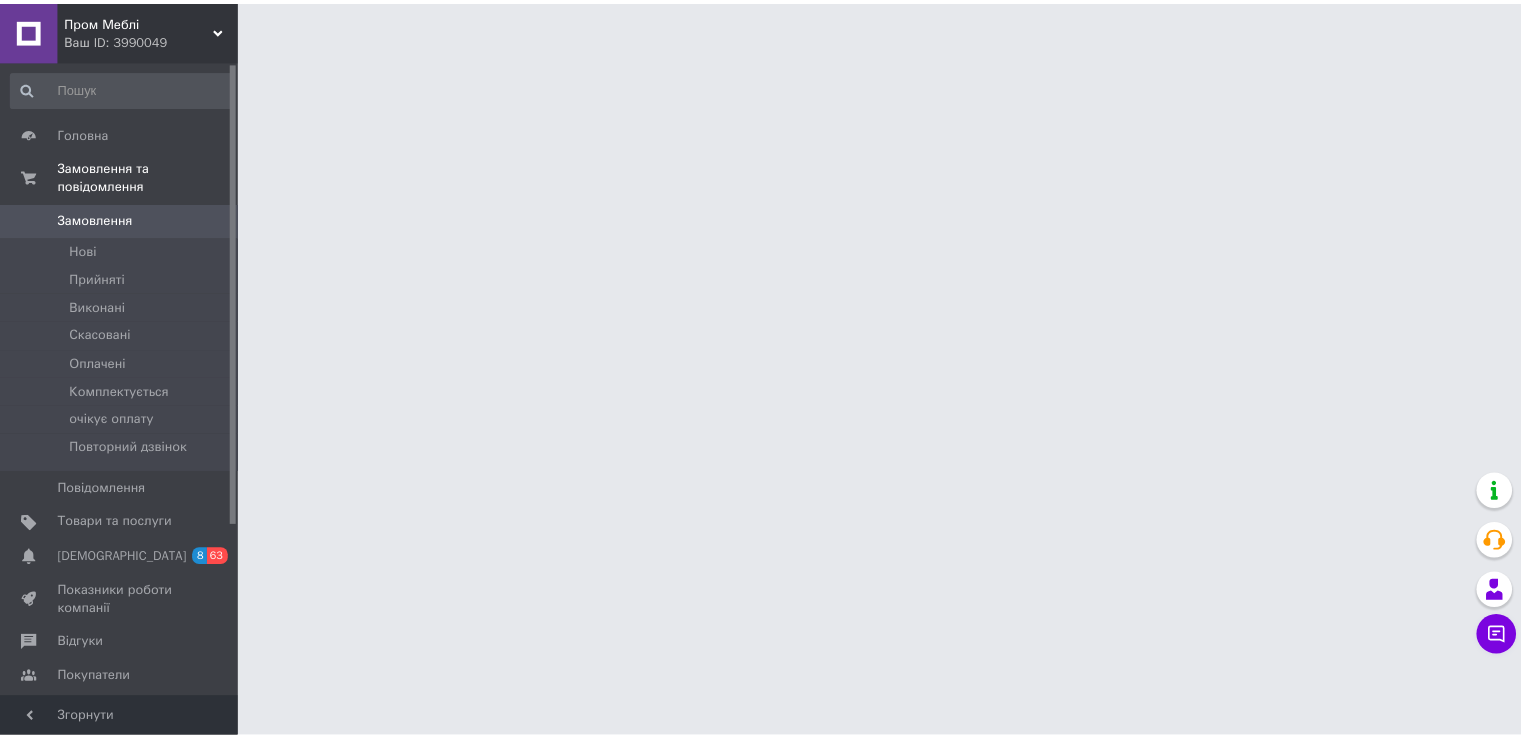 scroll, scrollTop: 0, scrollLeft: 0, axis: both 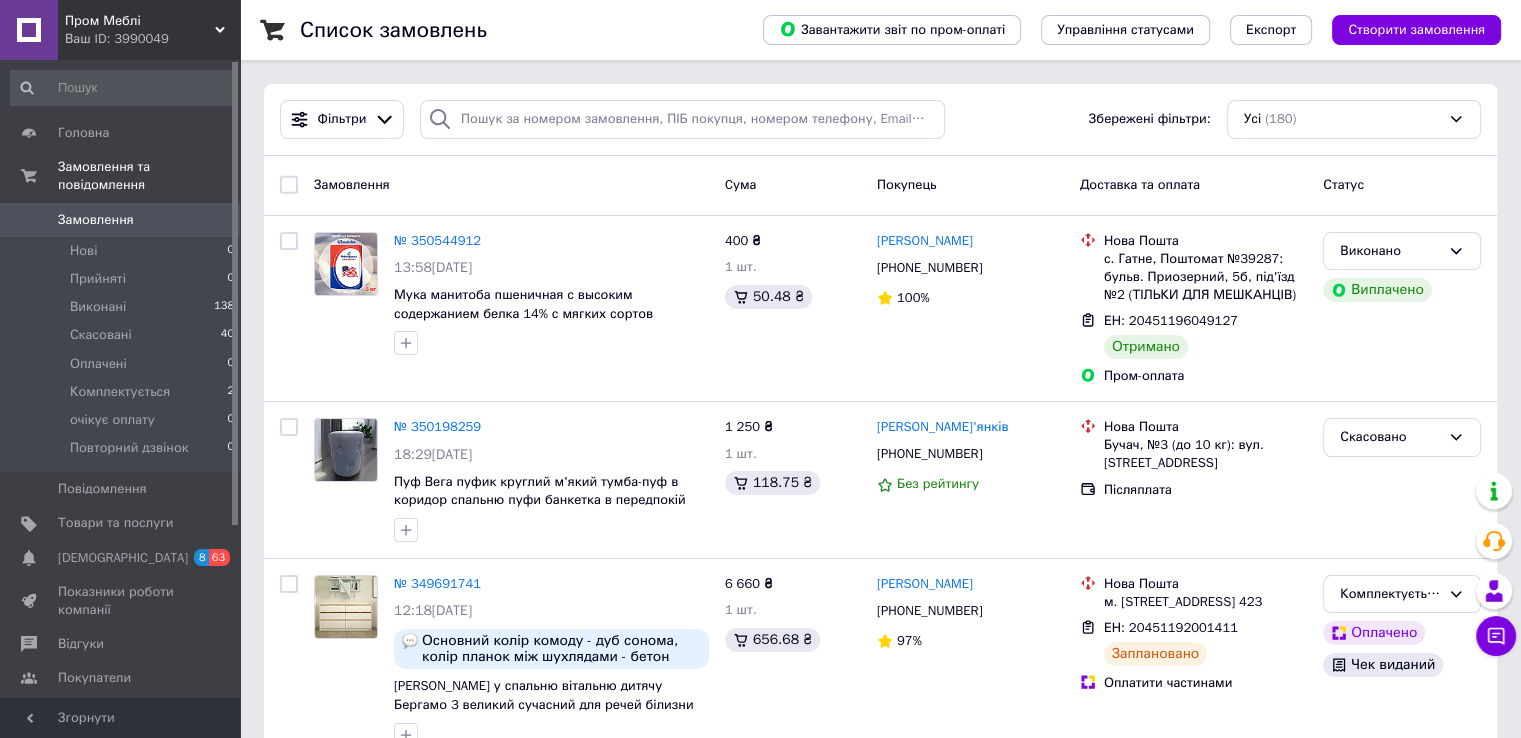 click on "Пром Меблі" at bounding box center (140, 21) 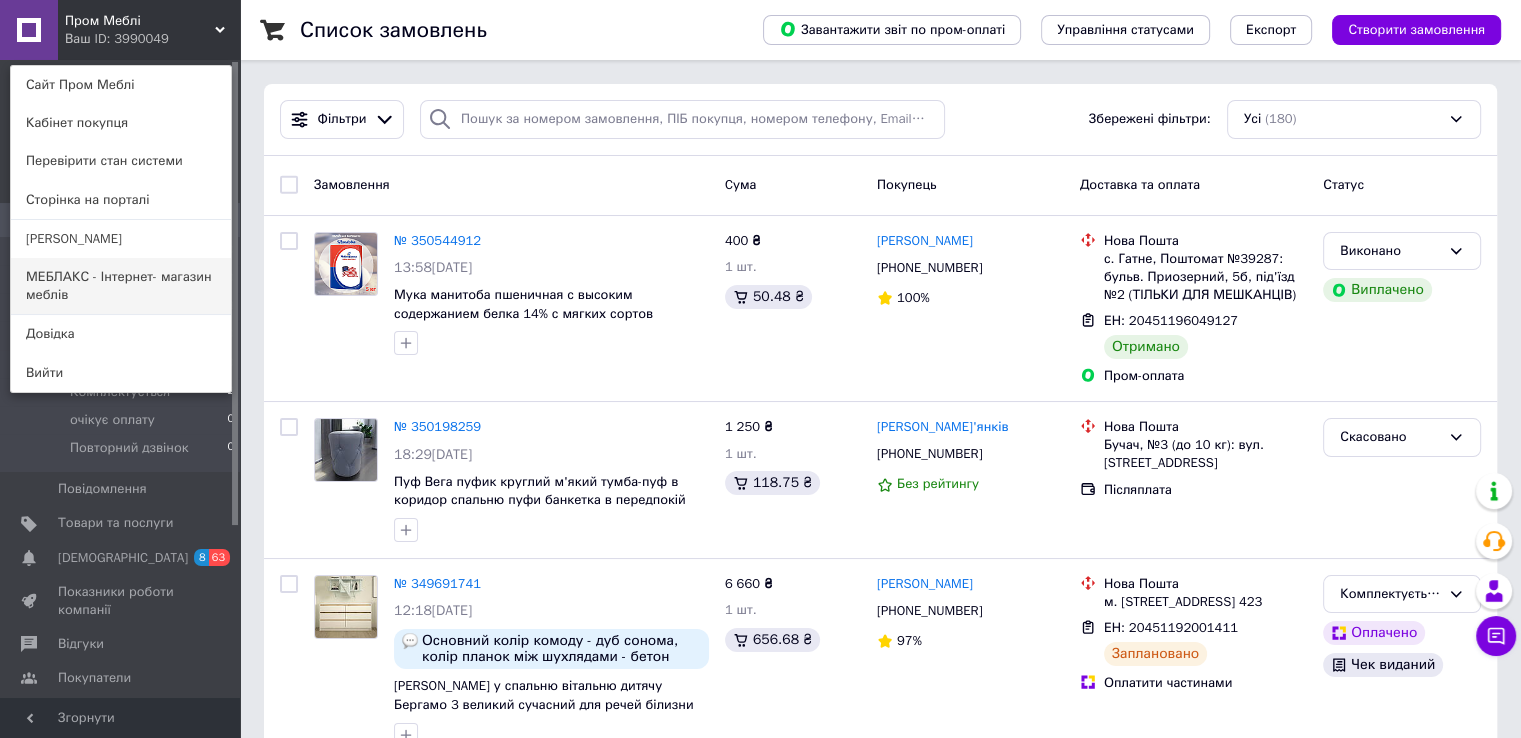 click on "МЕБЛАКС - Інтернет- магазин меблів" at bounding box center (121, 286) 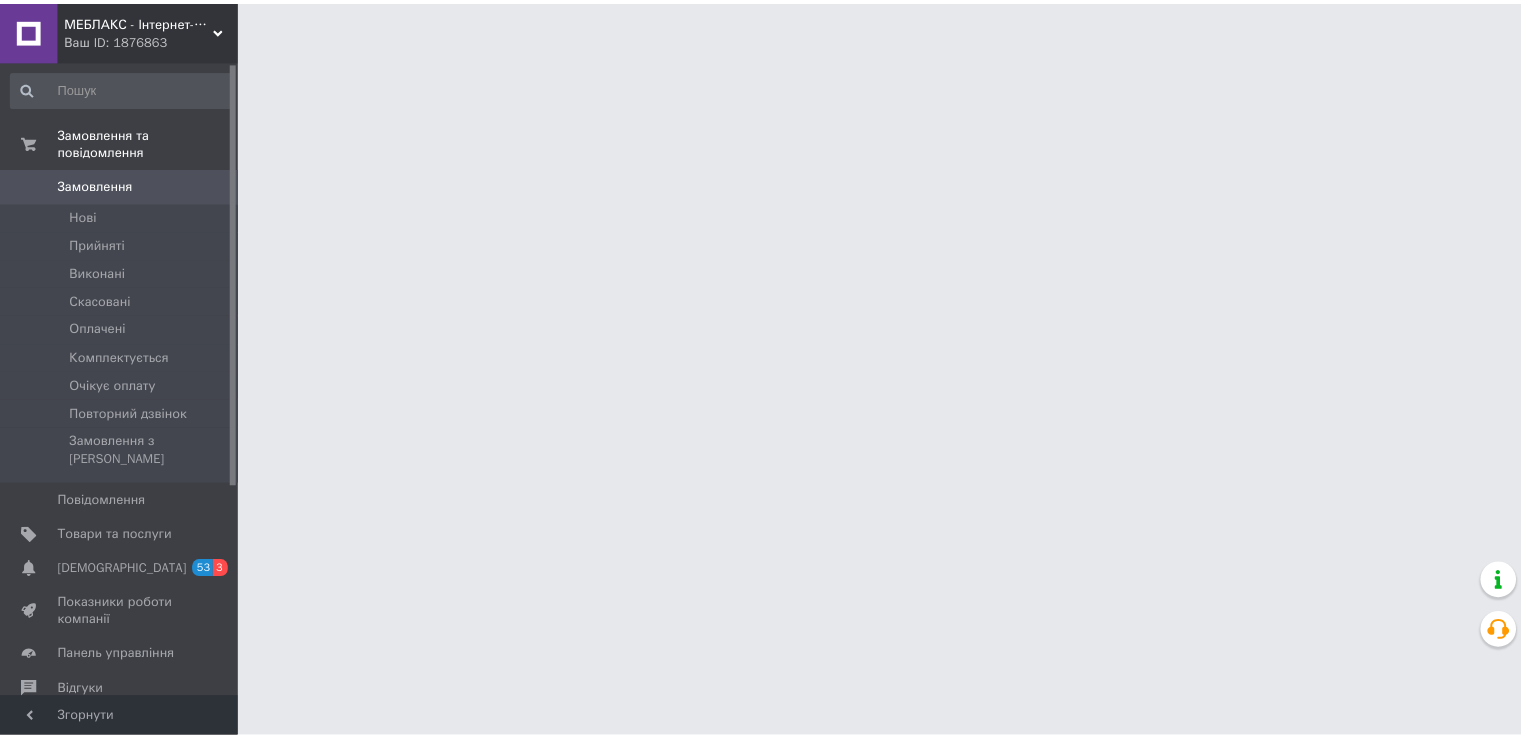 scroll, scrollTop: 0, scrollLeft: 0, axis: both 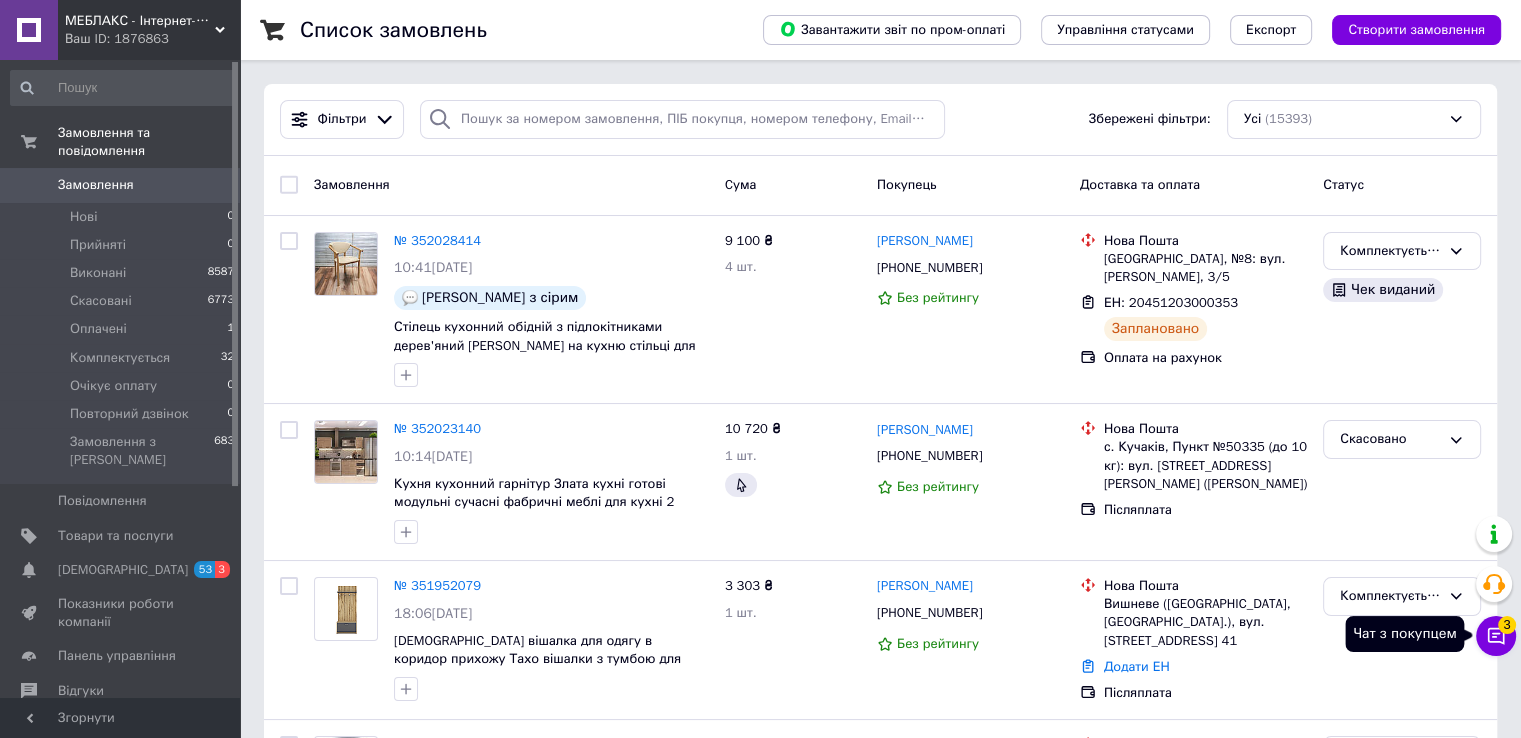 click 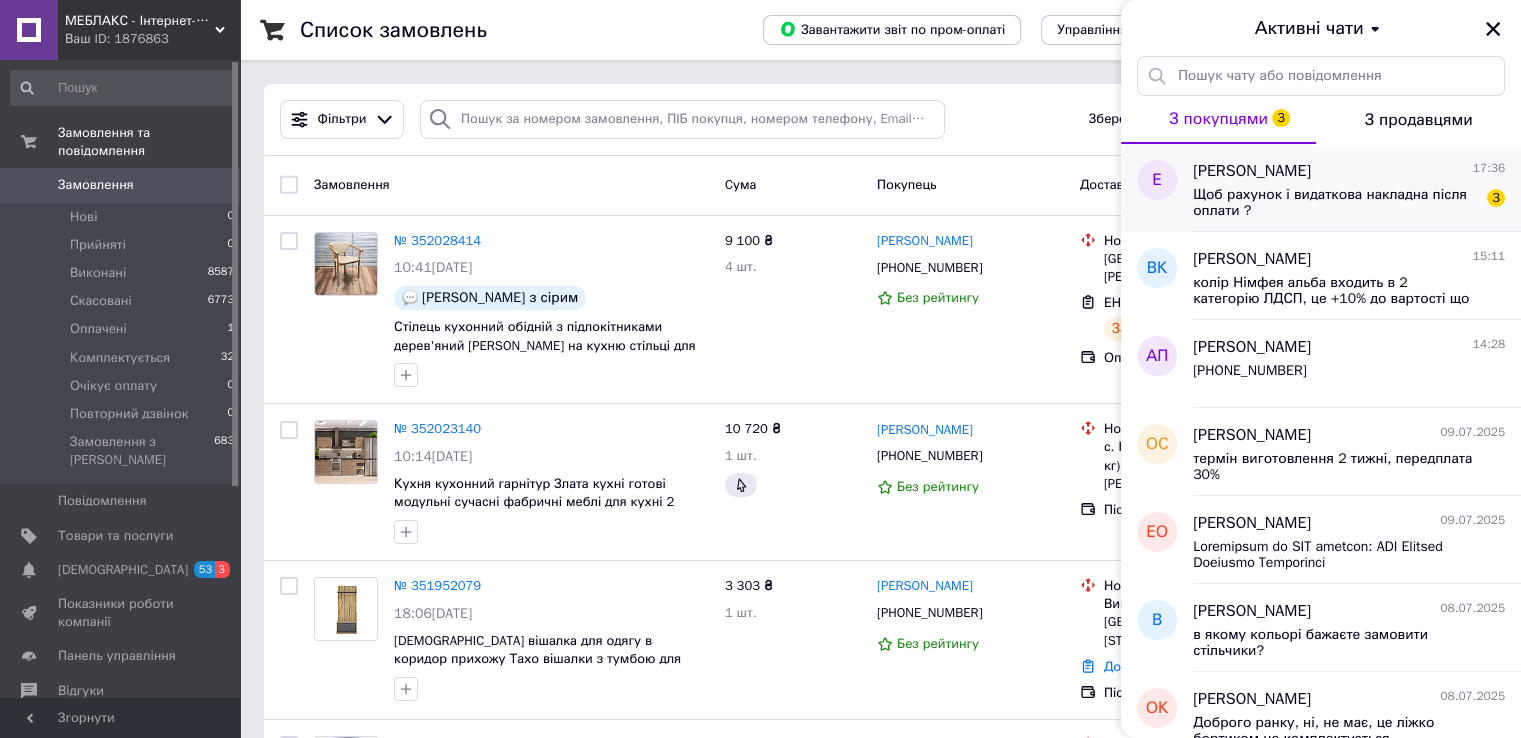 click on "Щоб рахунок і видаткова накладна після оплати ?" at bounding box center (1335, 203) 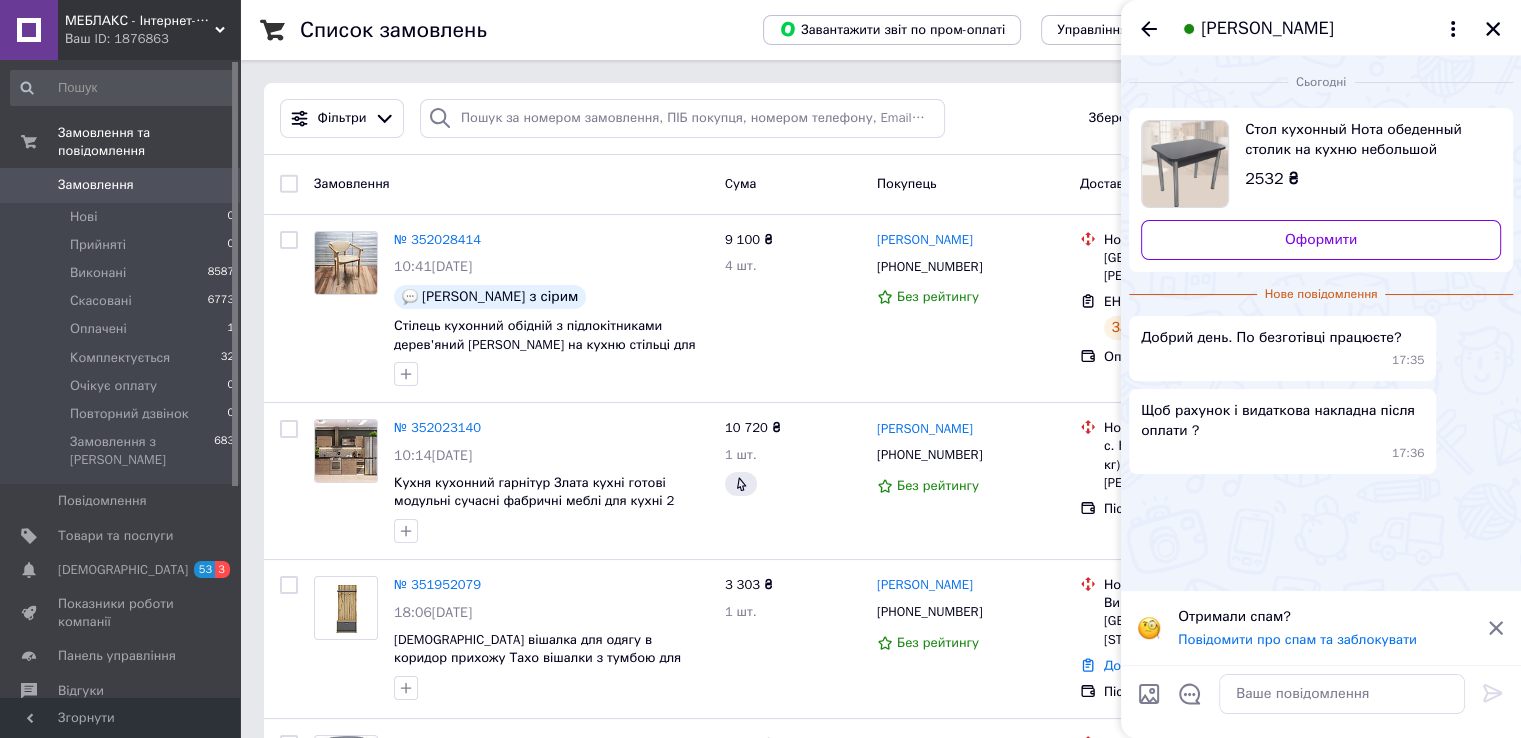 scroll, scrollTop: 0, scrollLeft: 0, axis: both 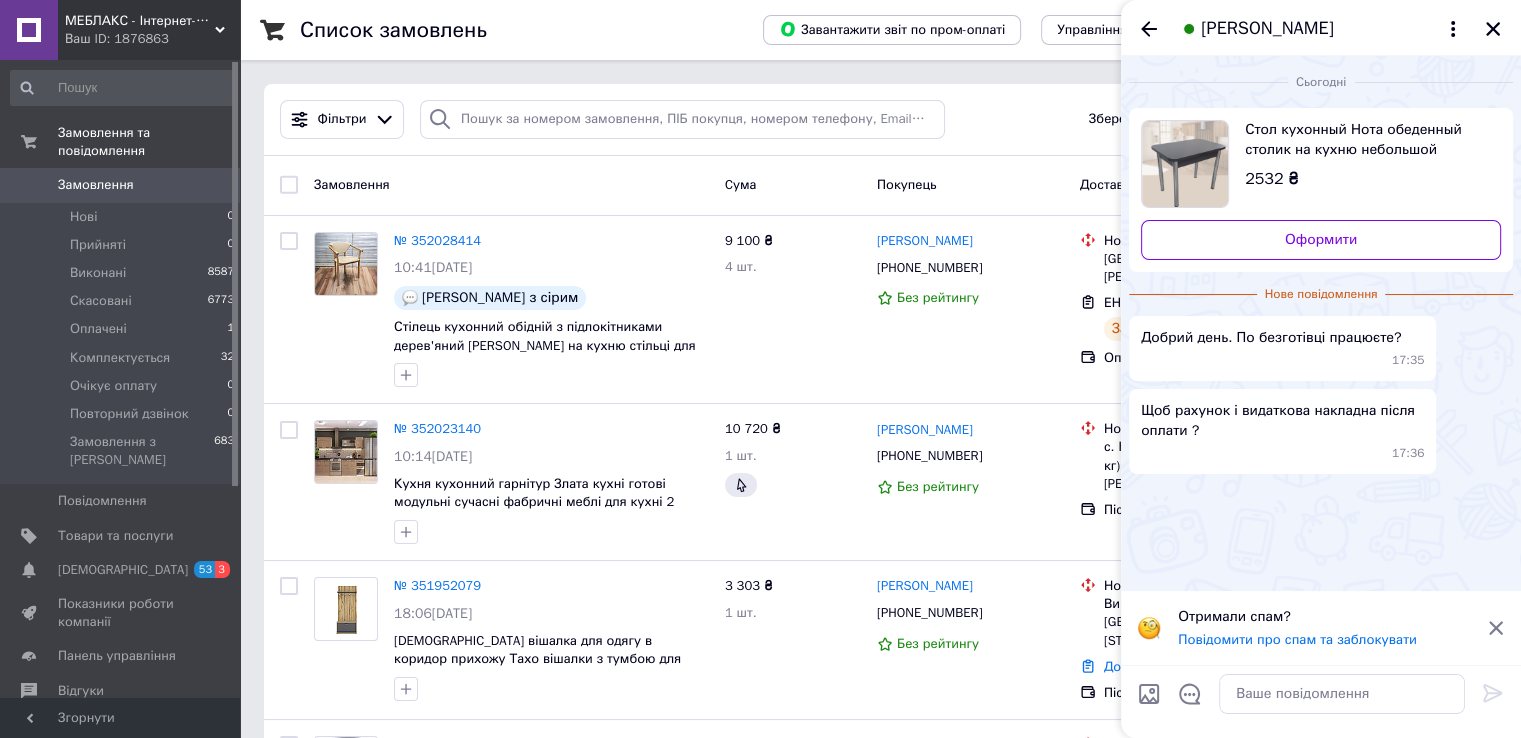 click 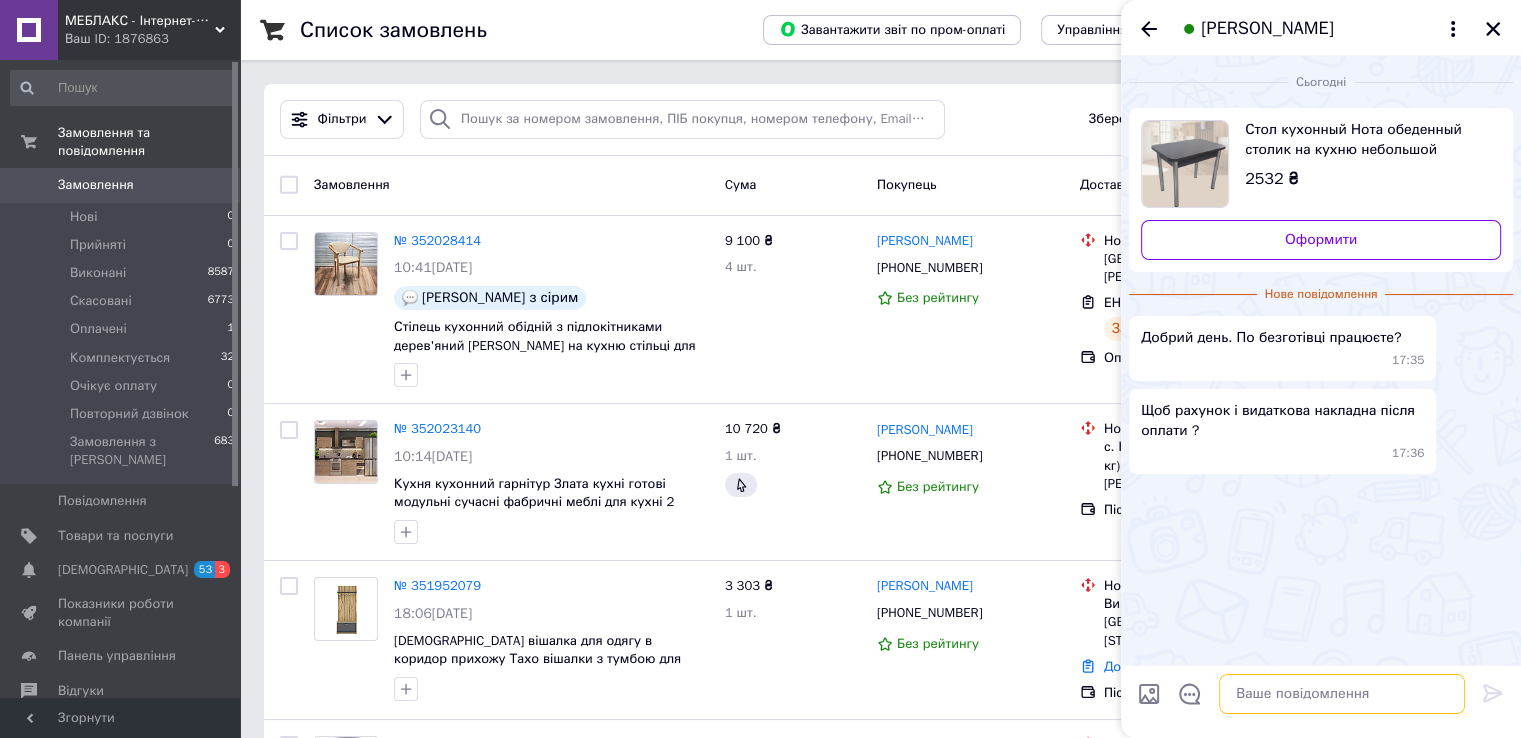click at bounding box center [1342, 694] 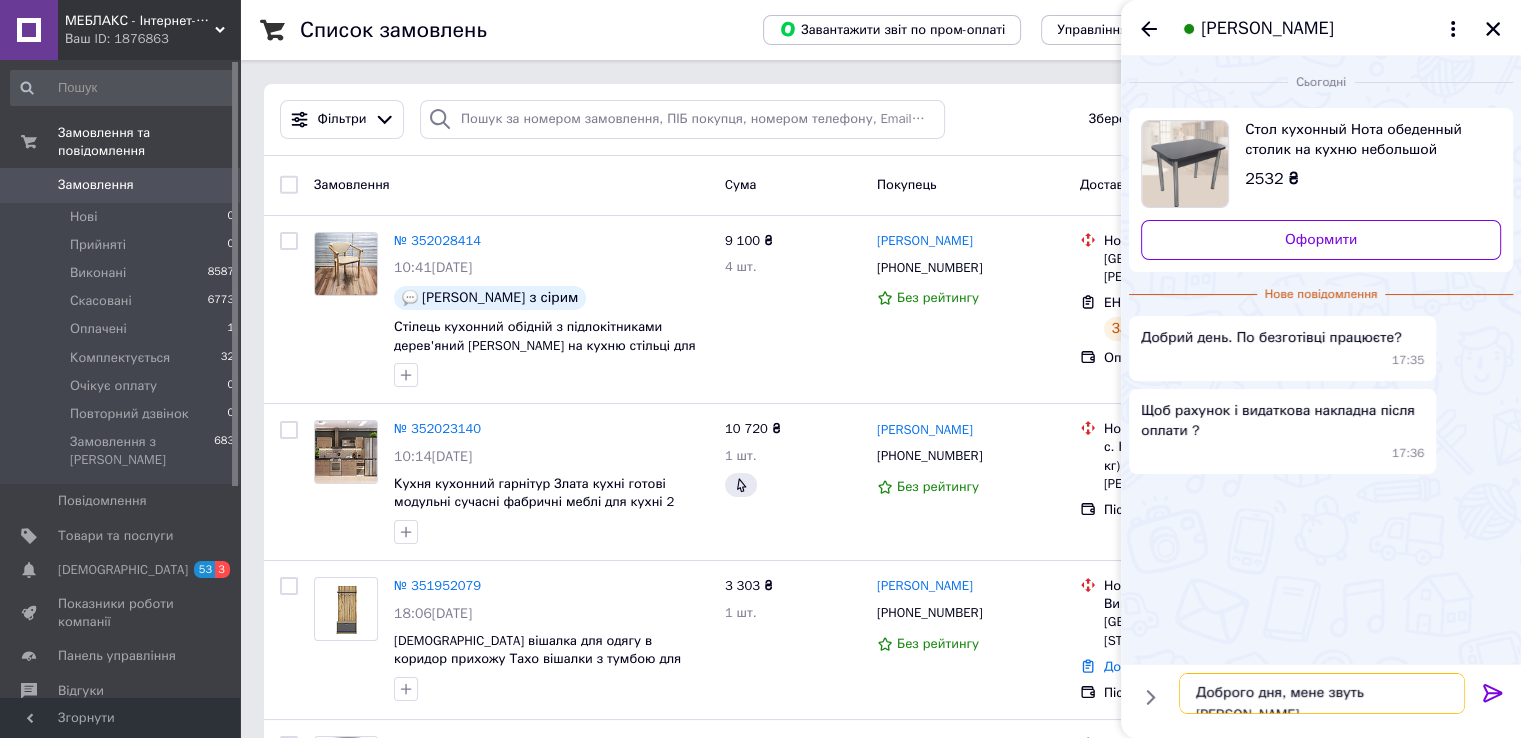 type on "Доброго дня, мене звуть [PERSON_NAME]" 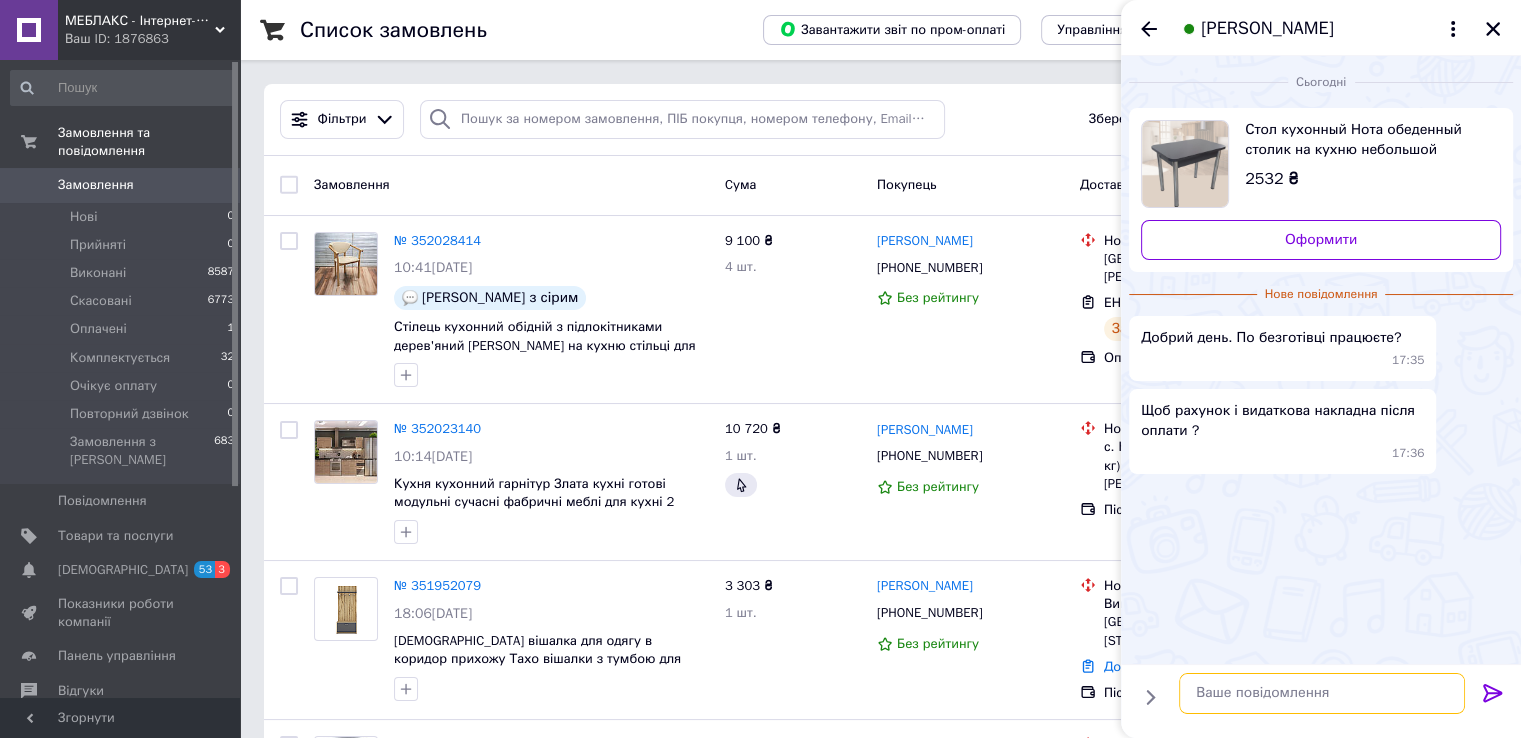 scroll, scrollTop: 1, scrollLeft: 0, axis: vertical 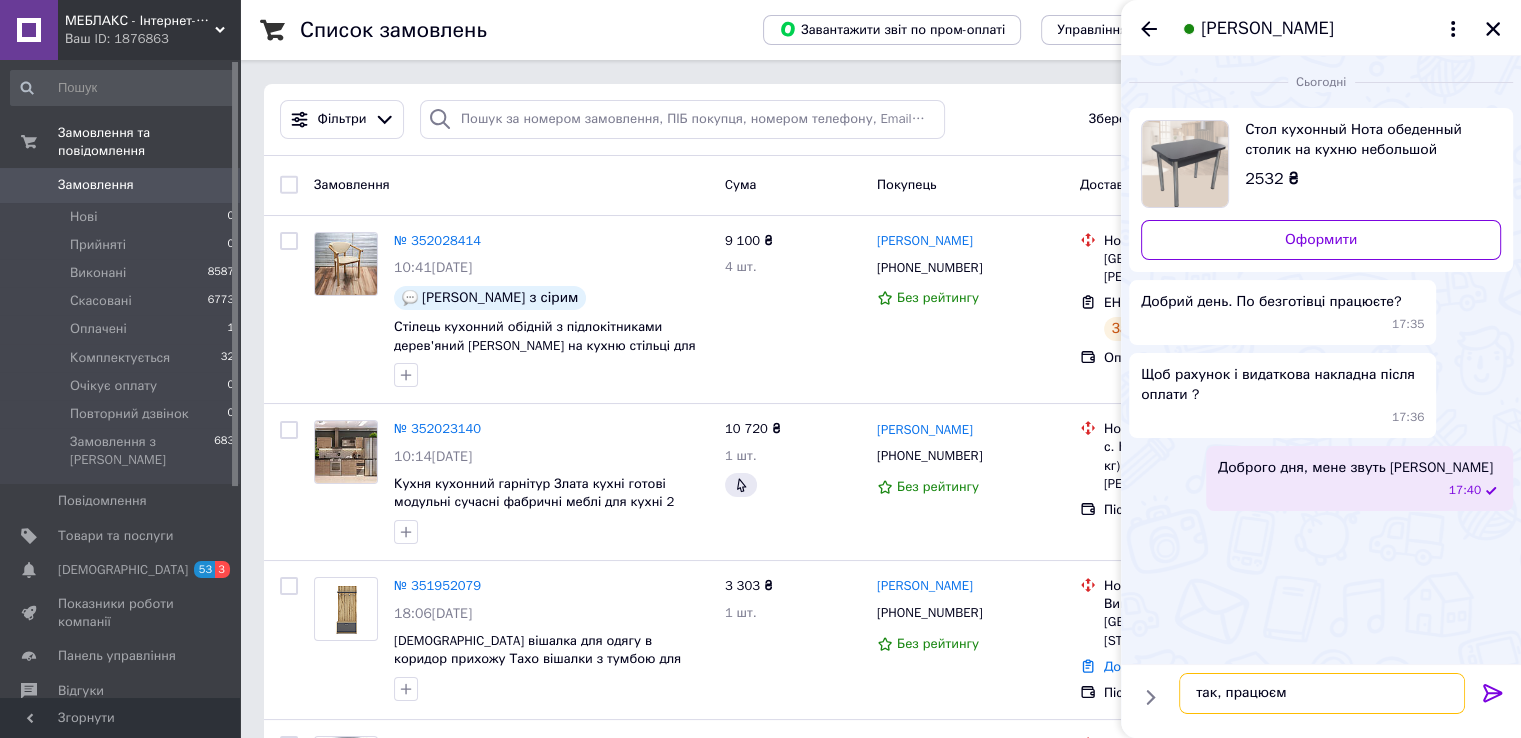 type on "так, працюємо" 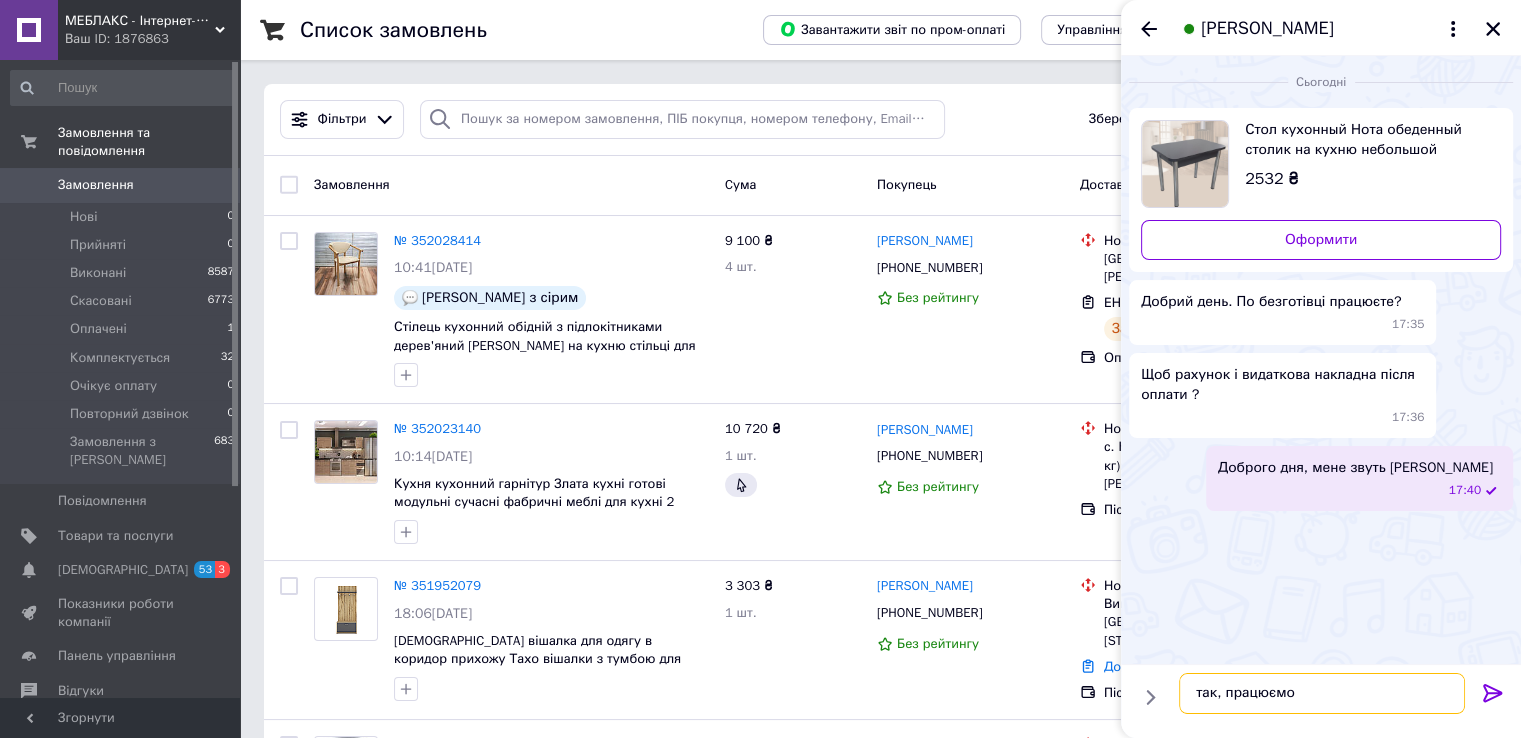 type 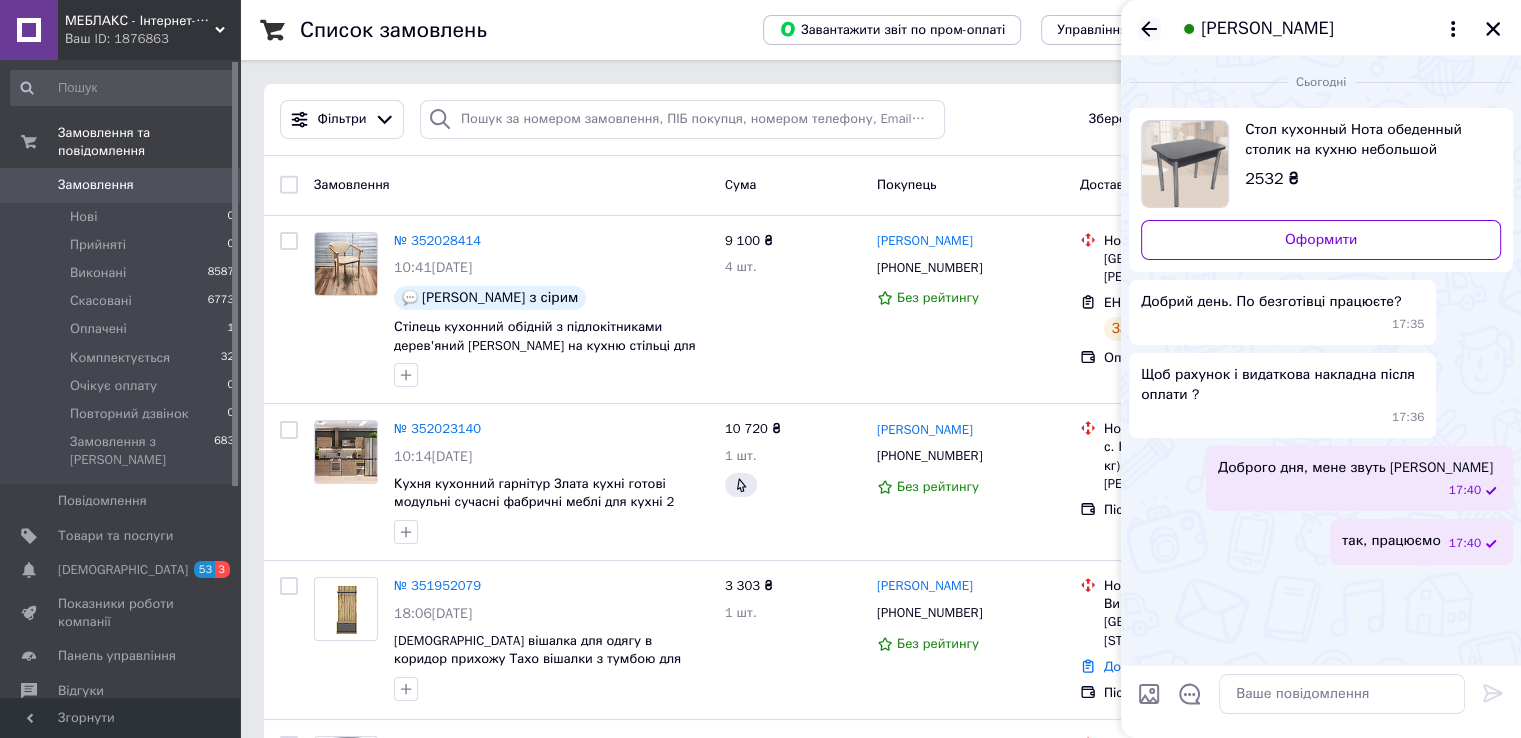 click 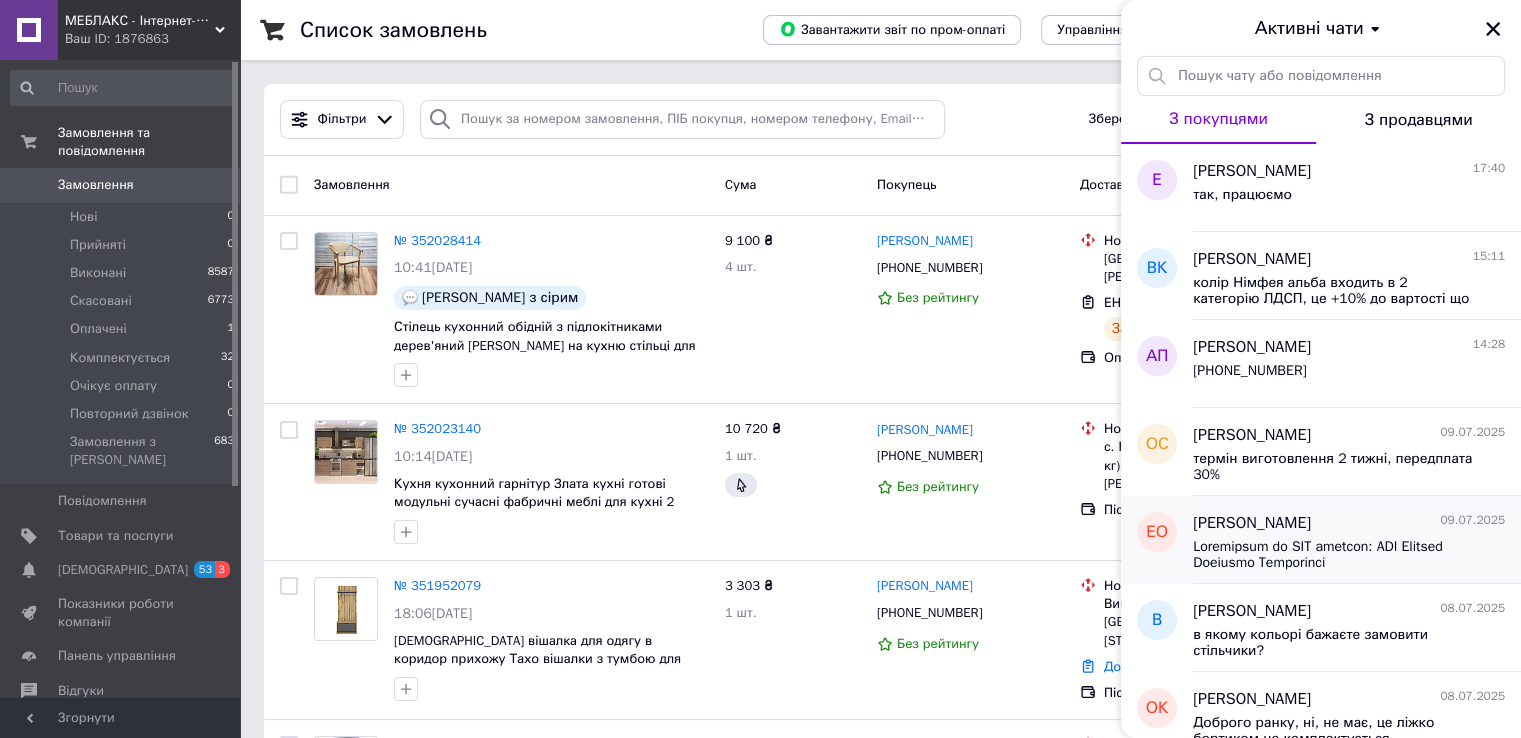 click on "[PERSON_NAME] [DATE]" at bounding box center [1349, 523] 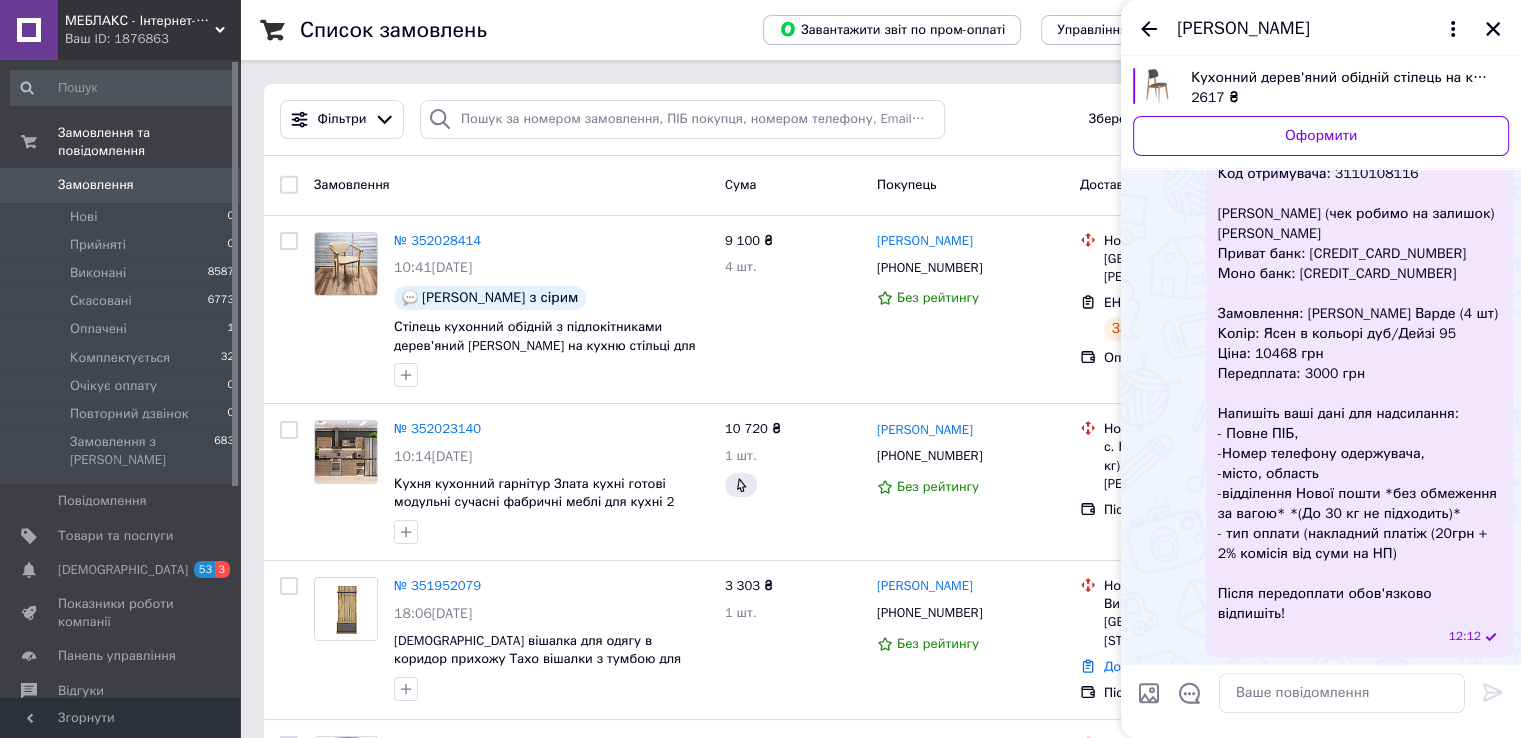 scroll, scrollTop: 2015, scrollLeft: 0, axis: vertical 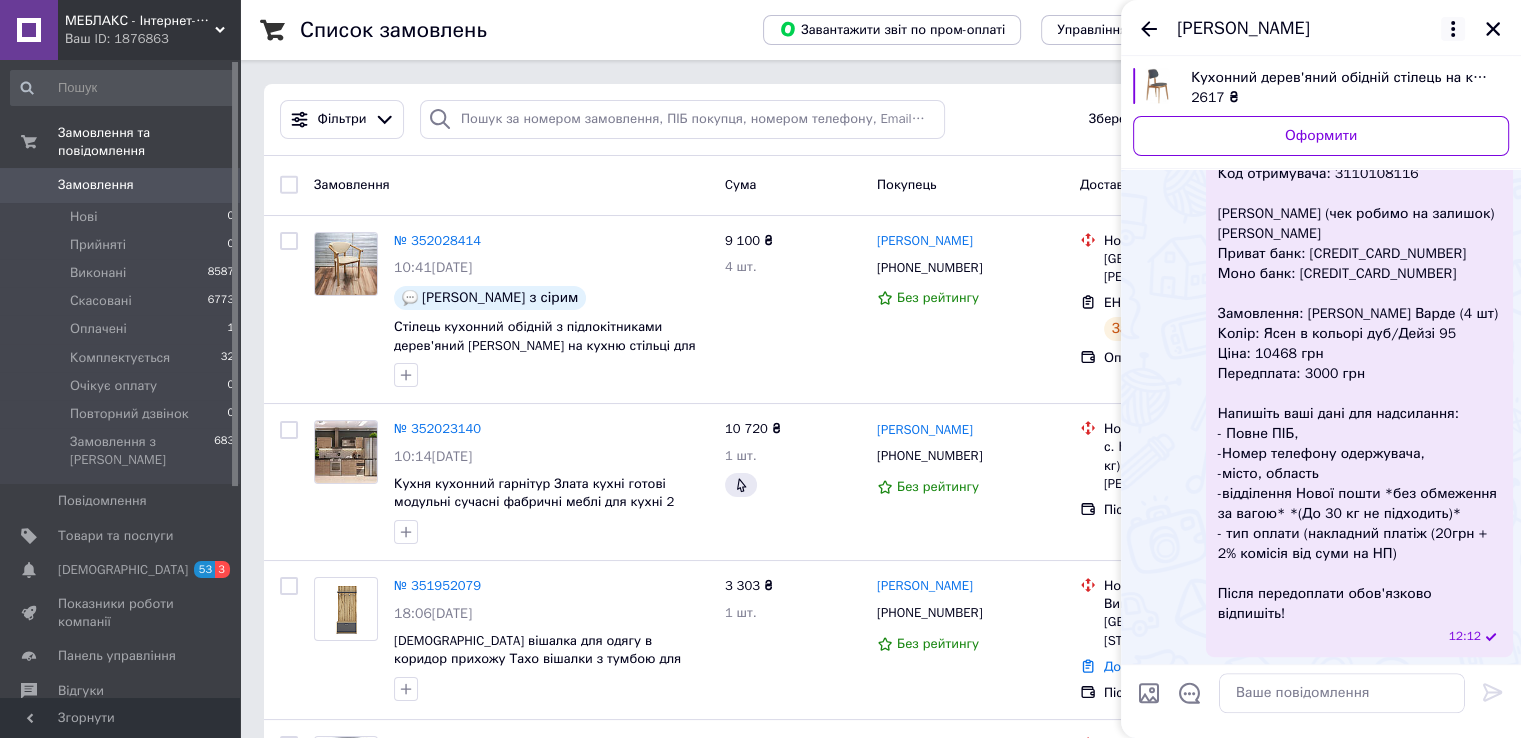 click 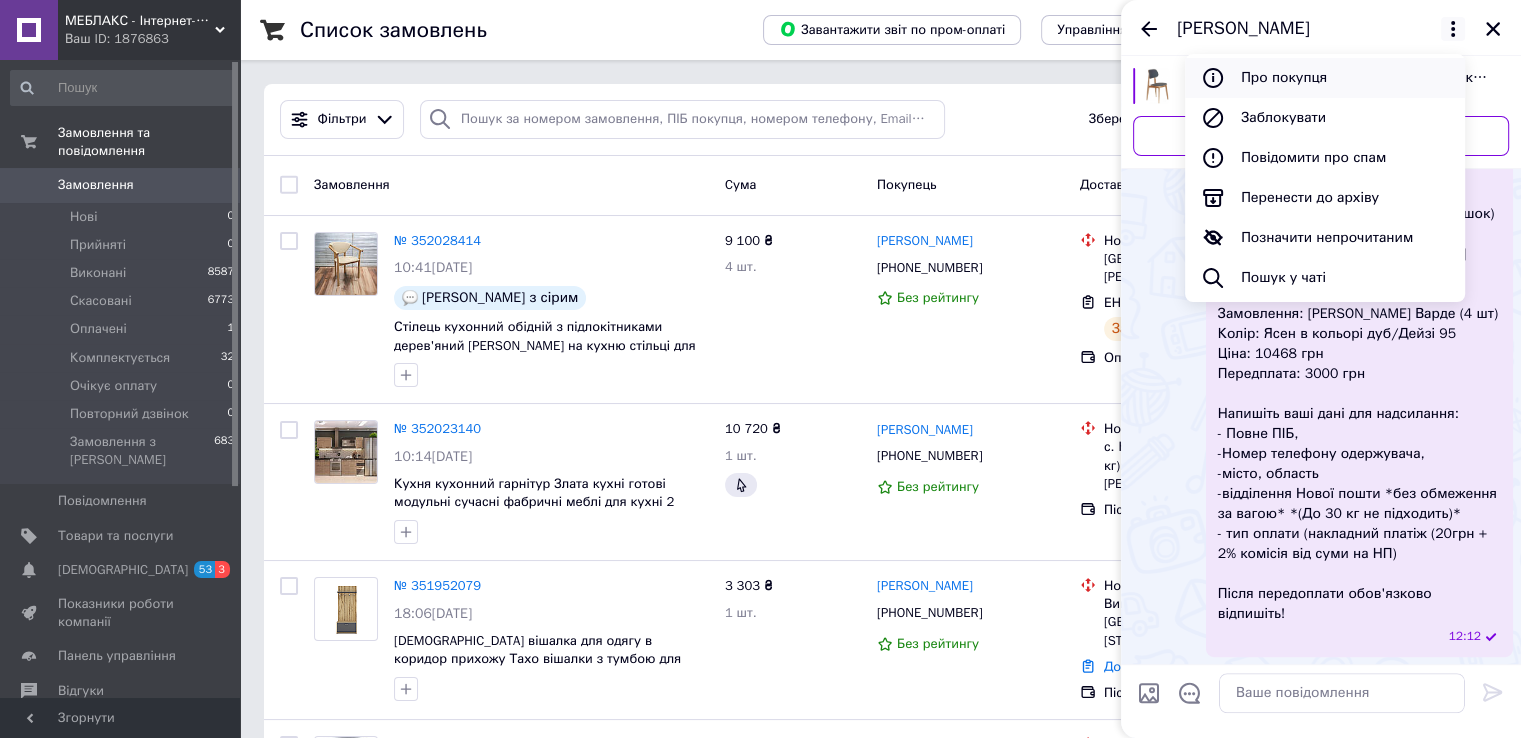 click on "Про покупця" at bounding box center (1325, 78) 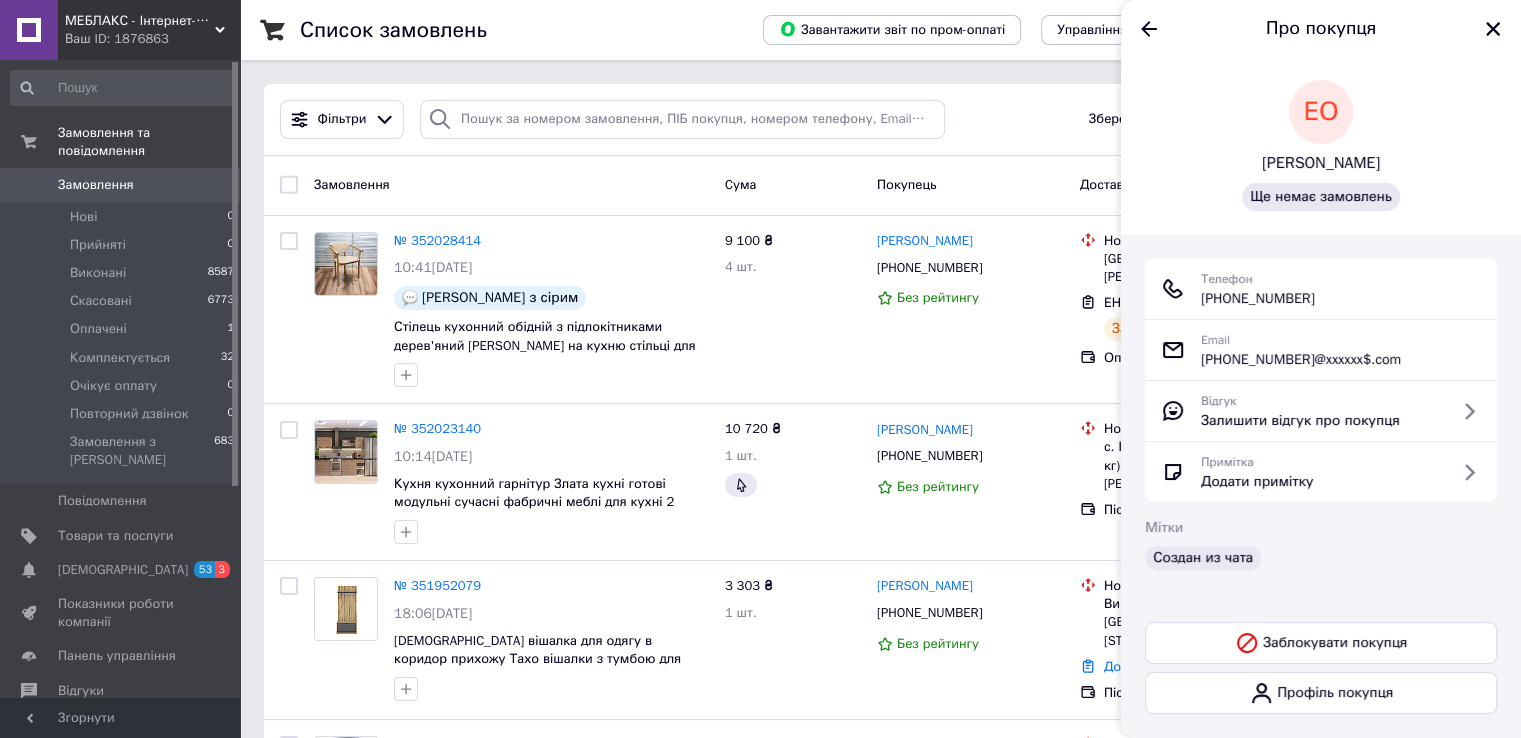 scroll, scrollTop: 28, scrollLeft: 0, axis: vertical 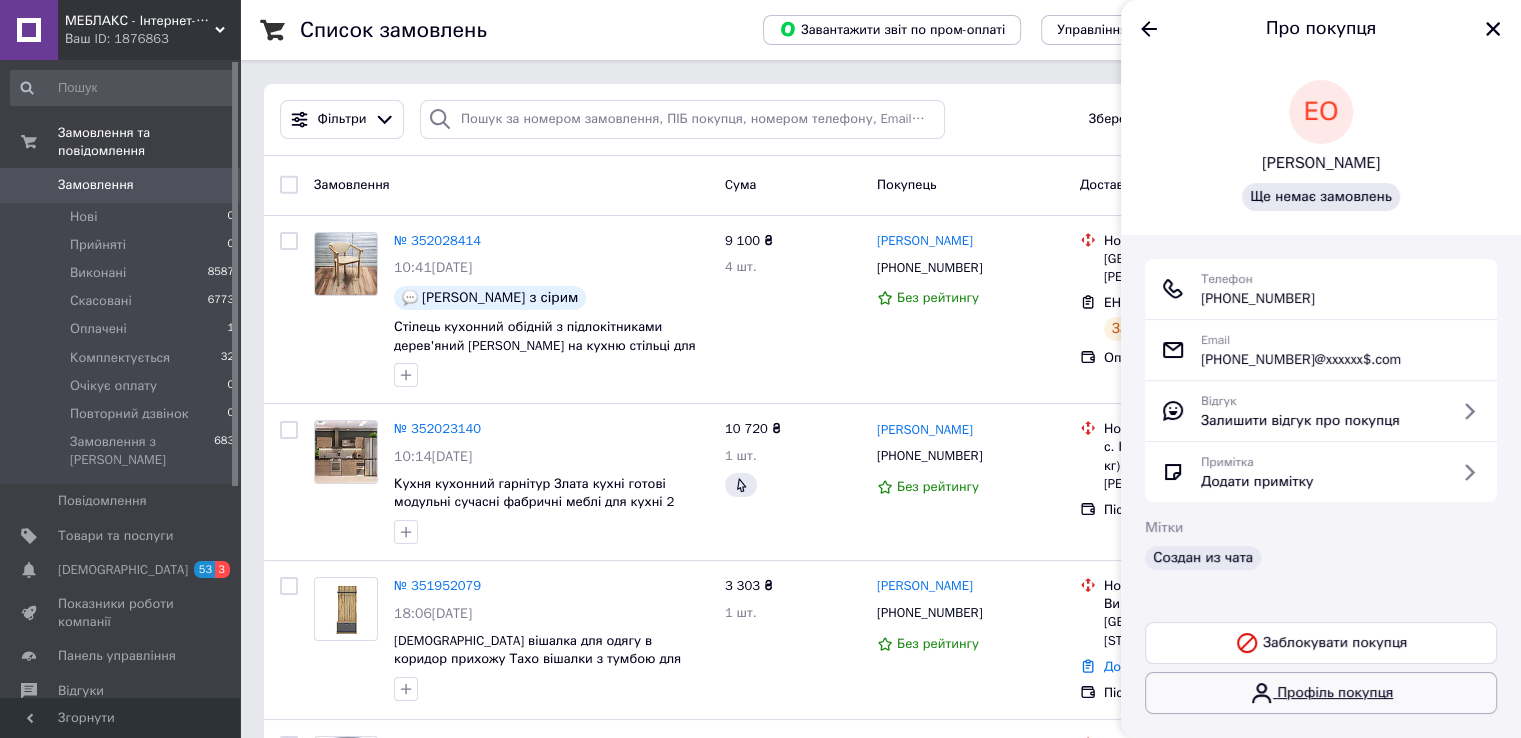 click on "Профіль покупця" at bounding box center (1321, 693) 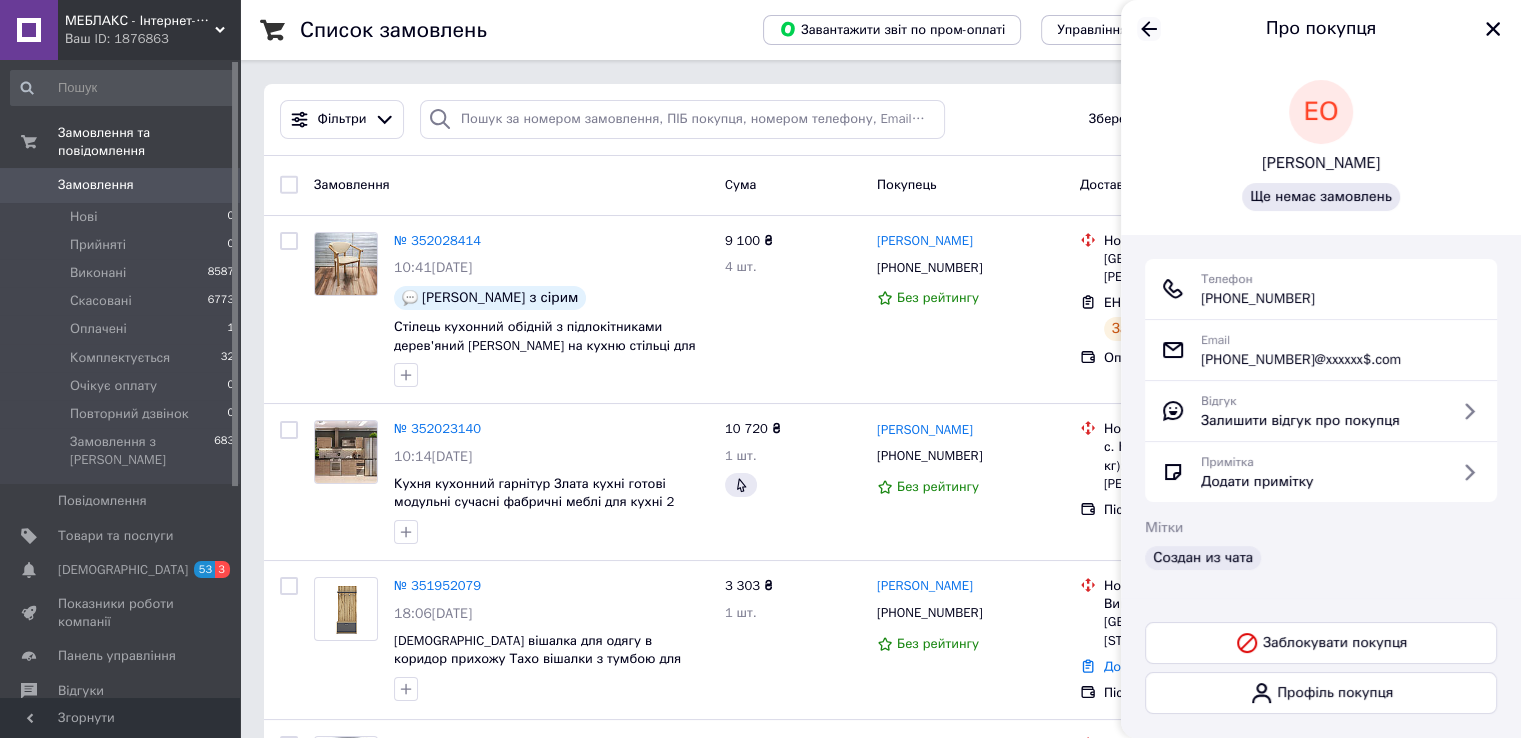 click 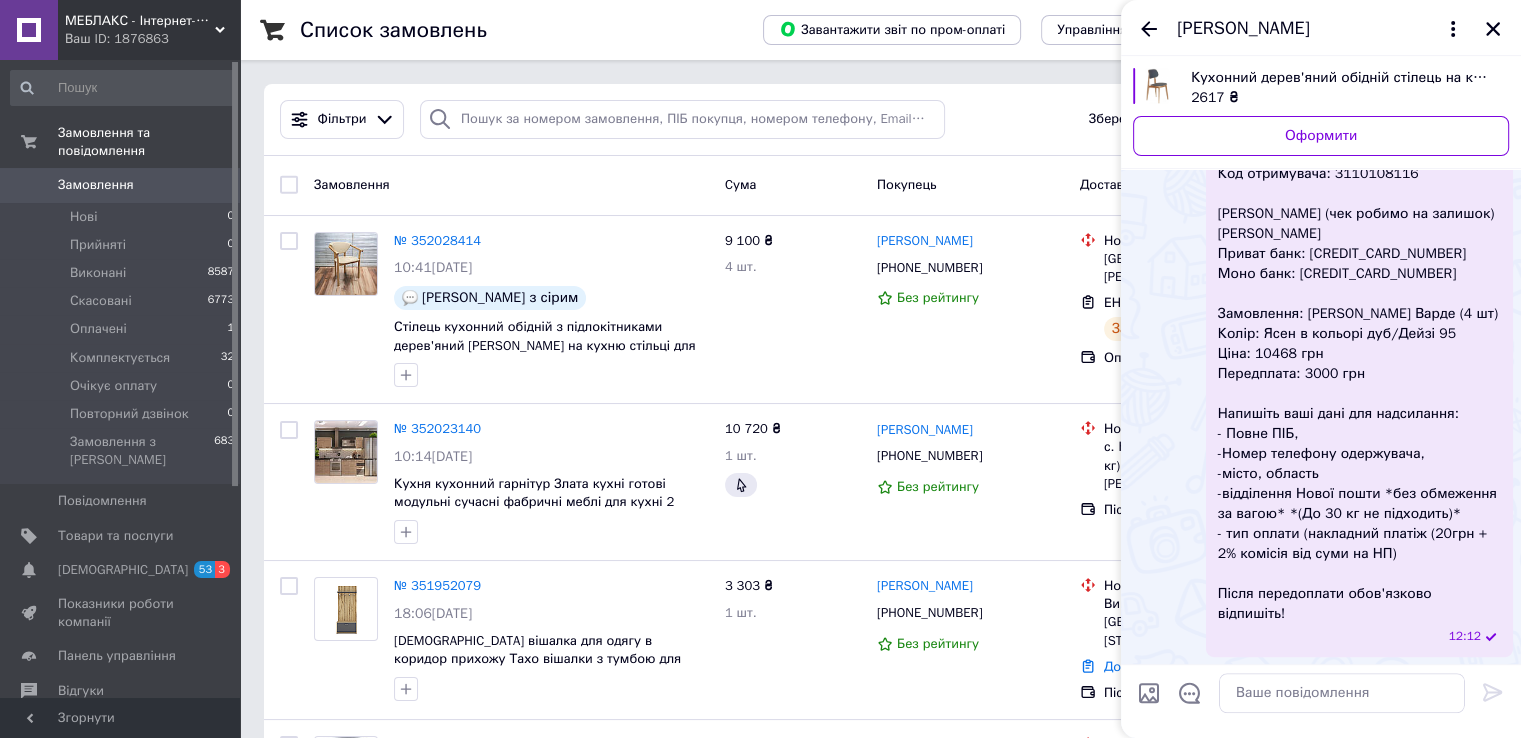 scroll, scrollTop: 1925, scrollLeft: 0, axis: vertical 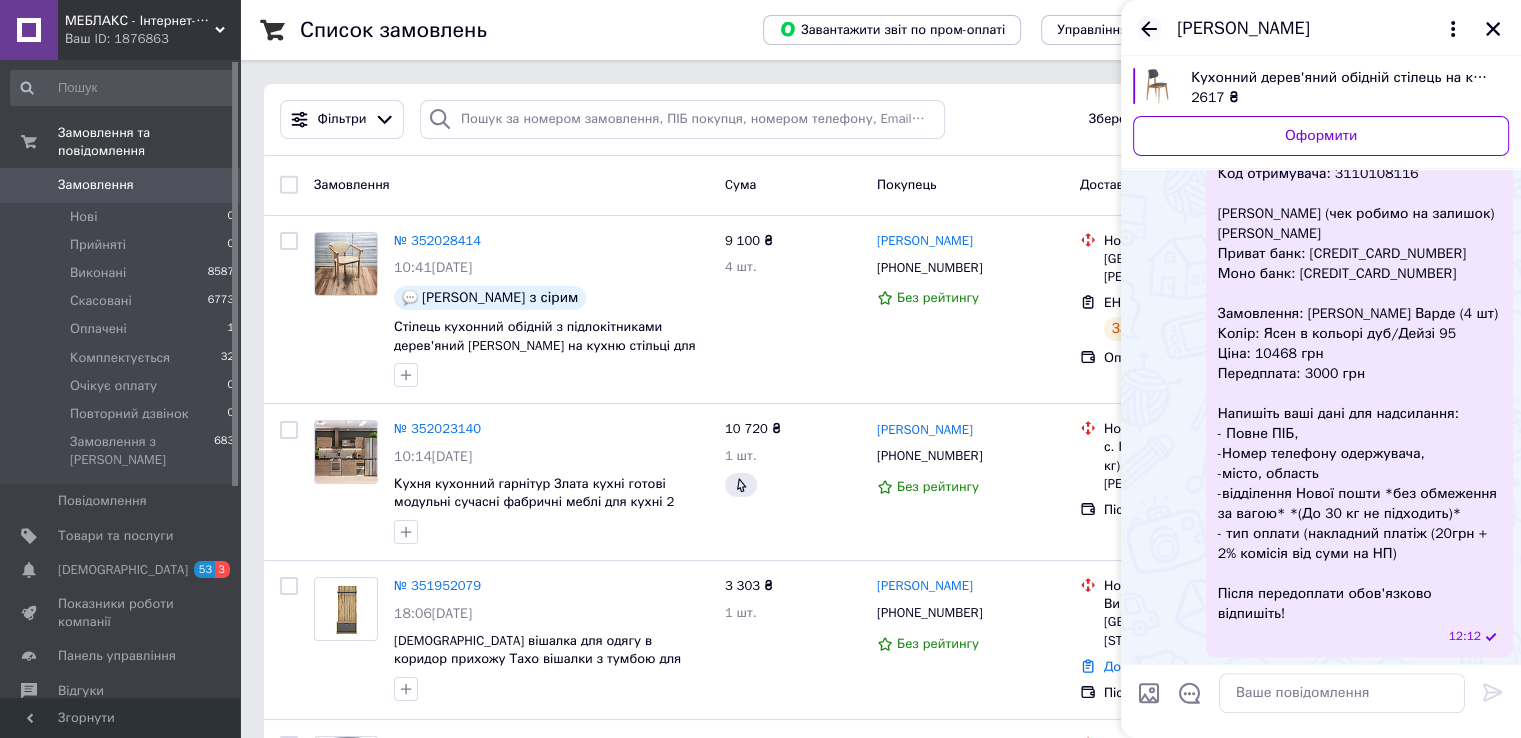 click 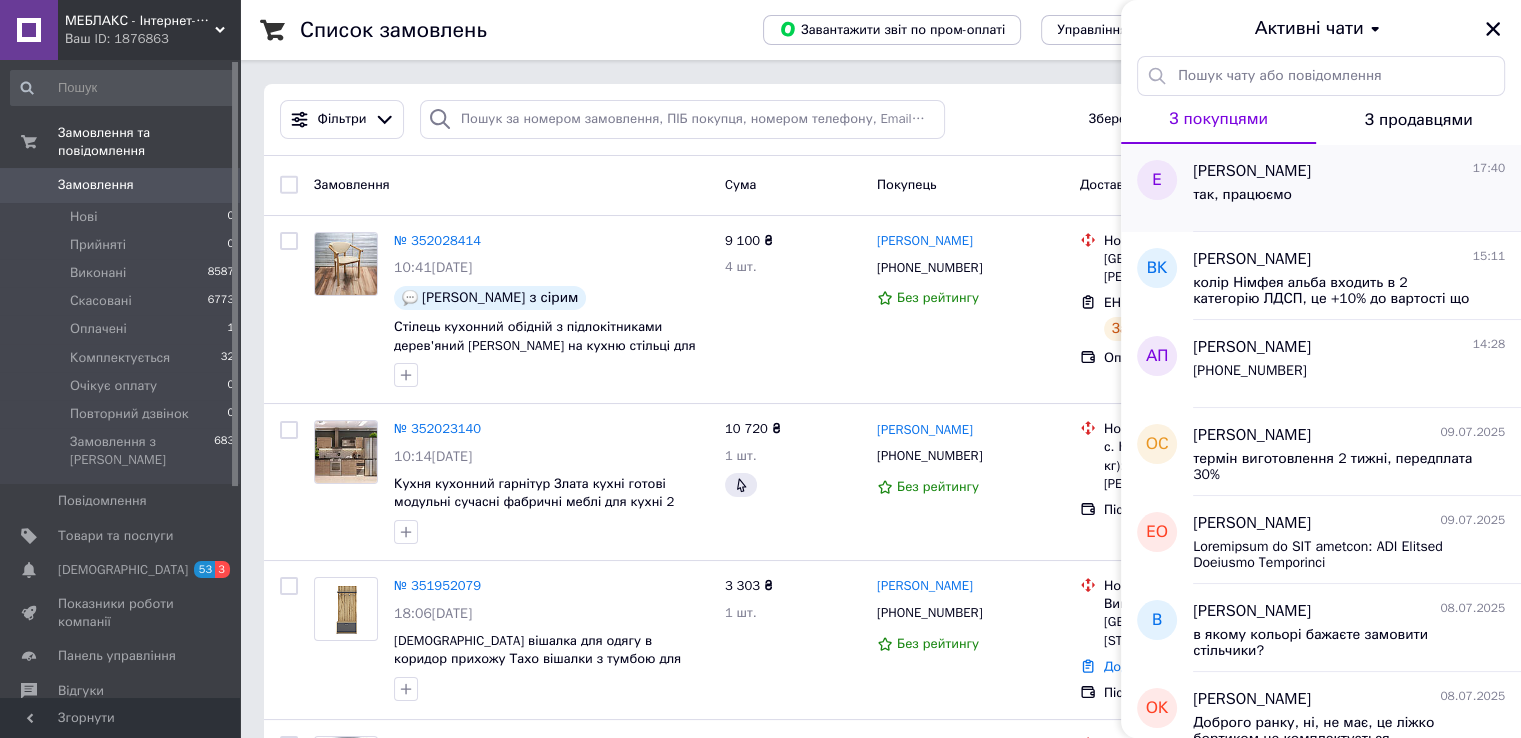 click on "так, працюємо" at bounding box center (1349, 199) 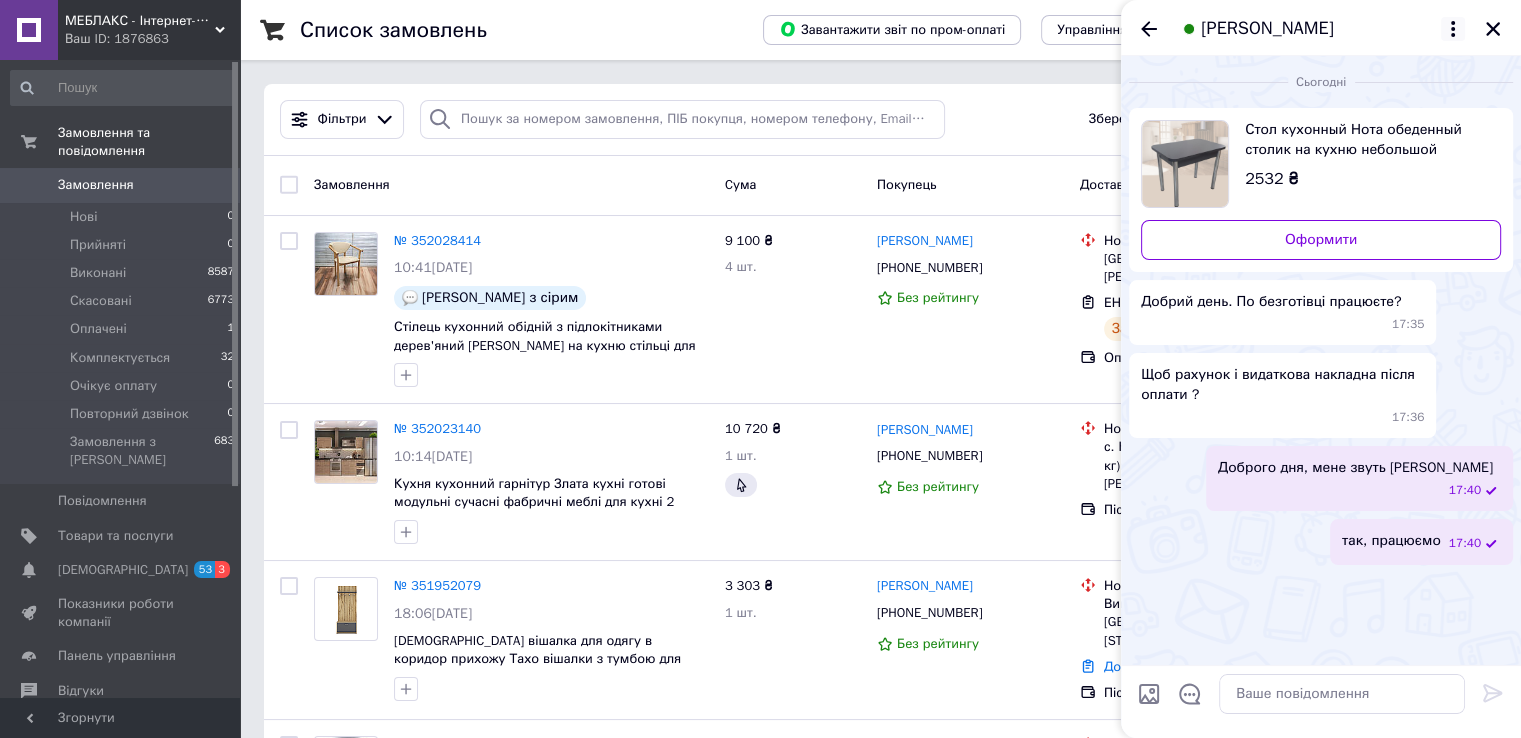 click 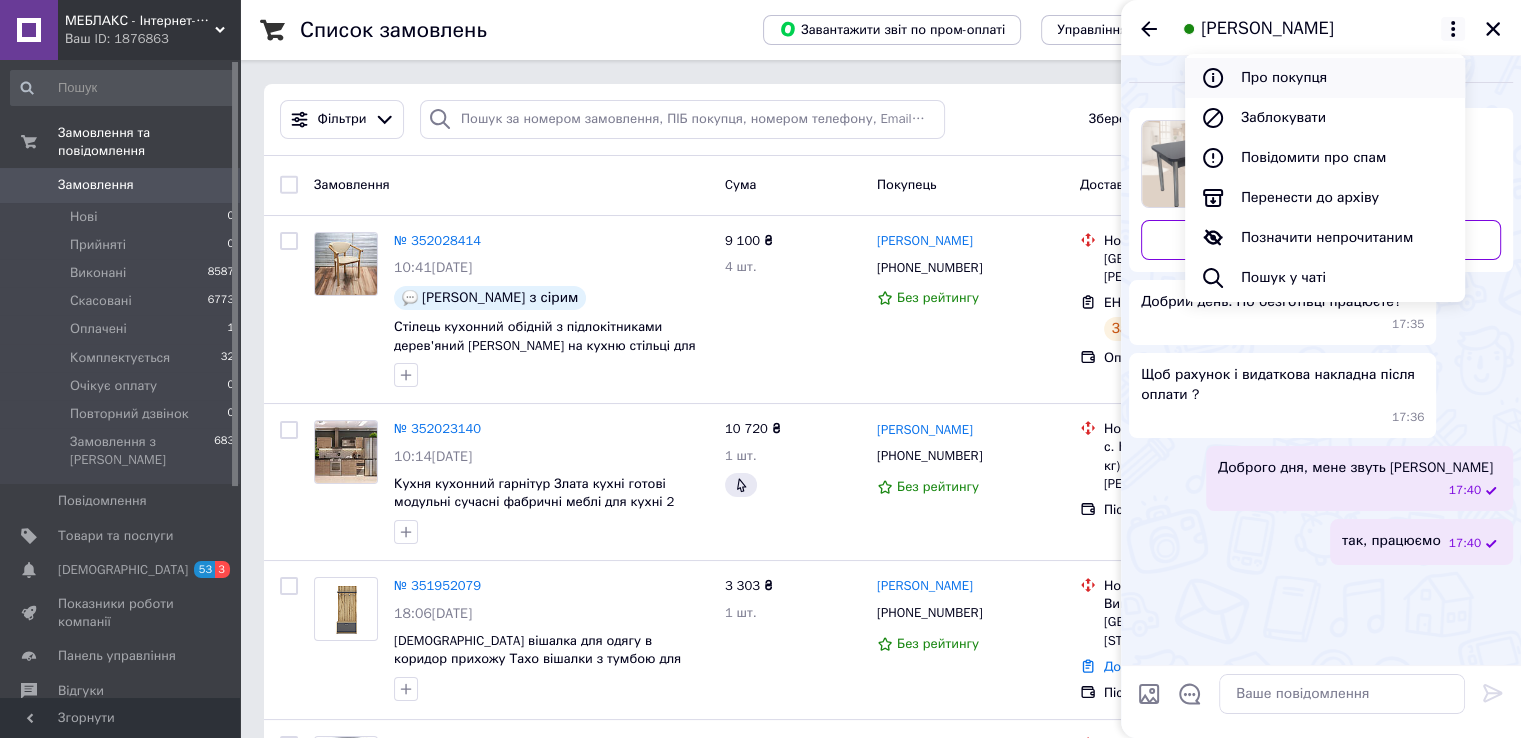 click on "Про покупця" at bounding box center [1325, 78] 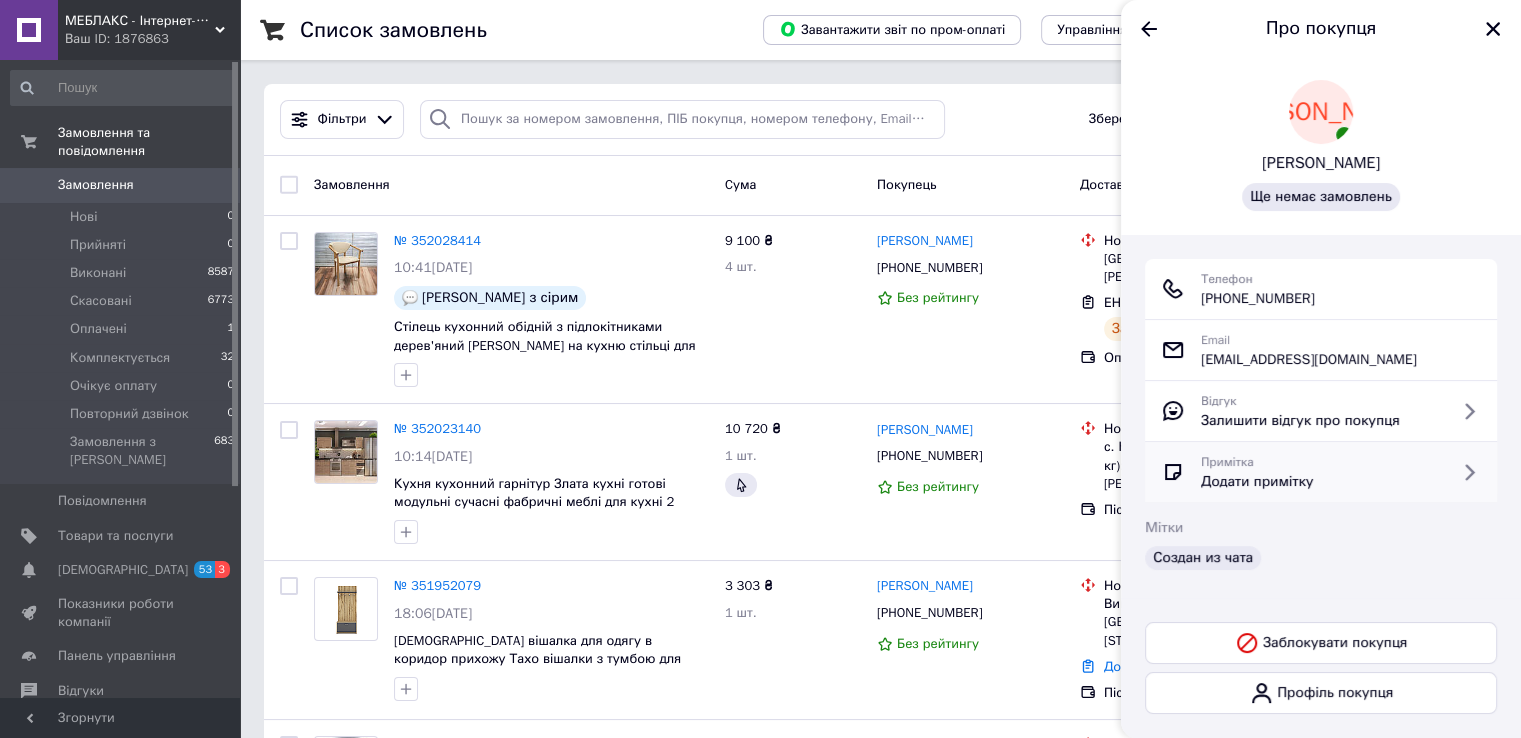 scroll, scrollTop: 0, scrollLeft: 0, axis: both 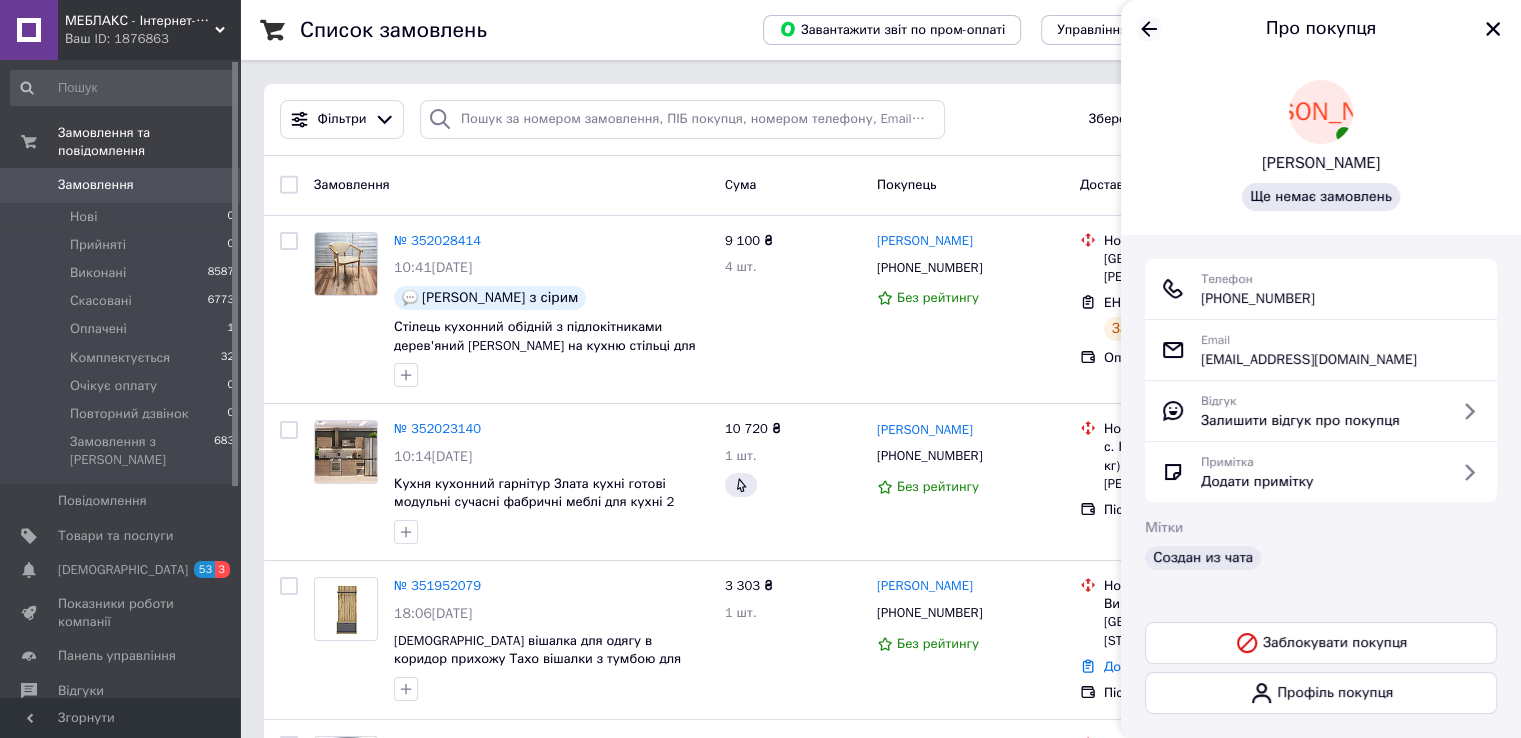 click 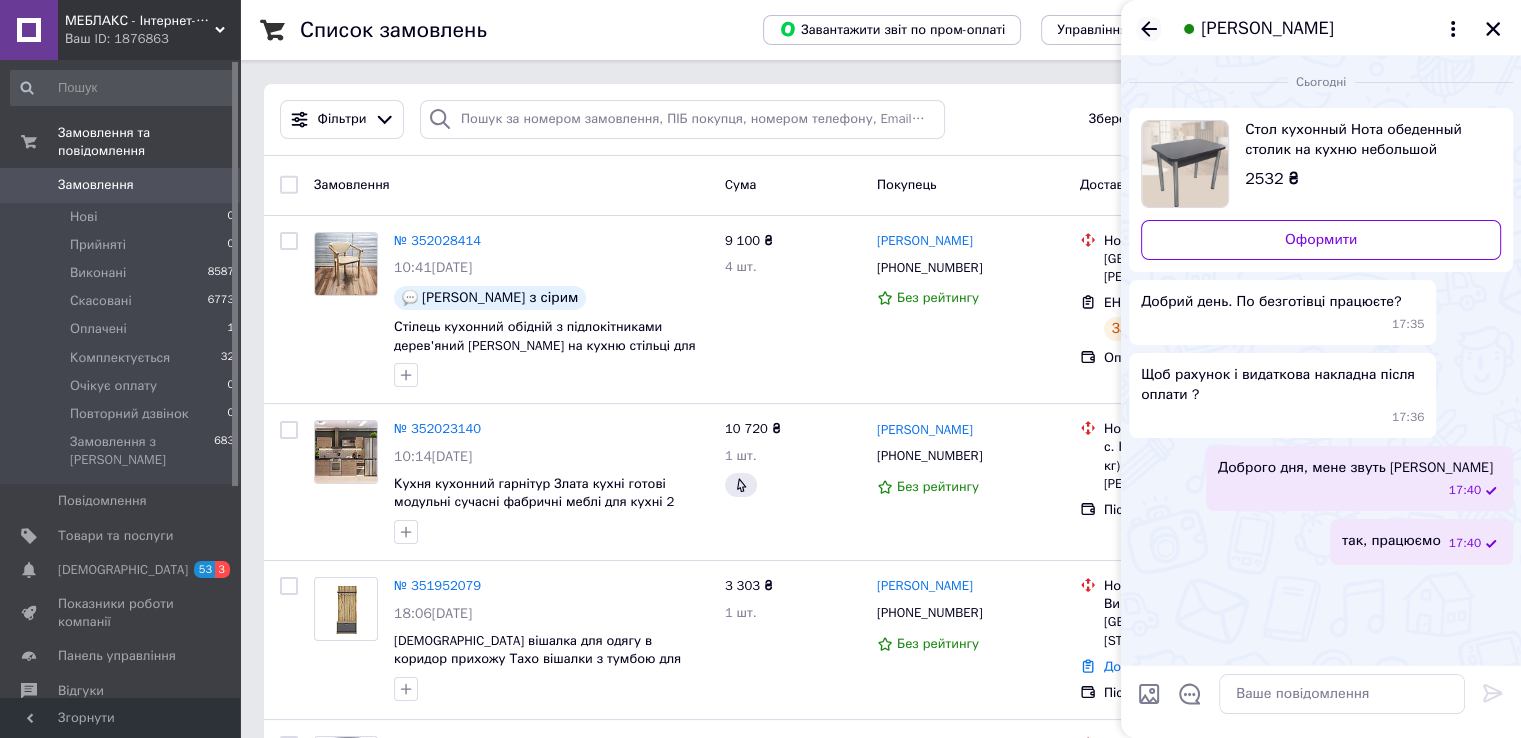 click 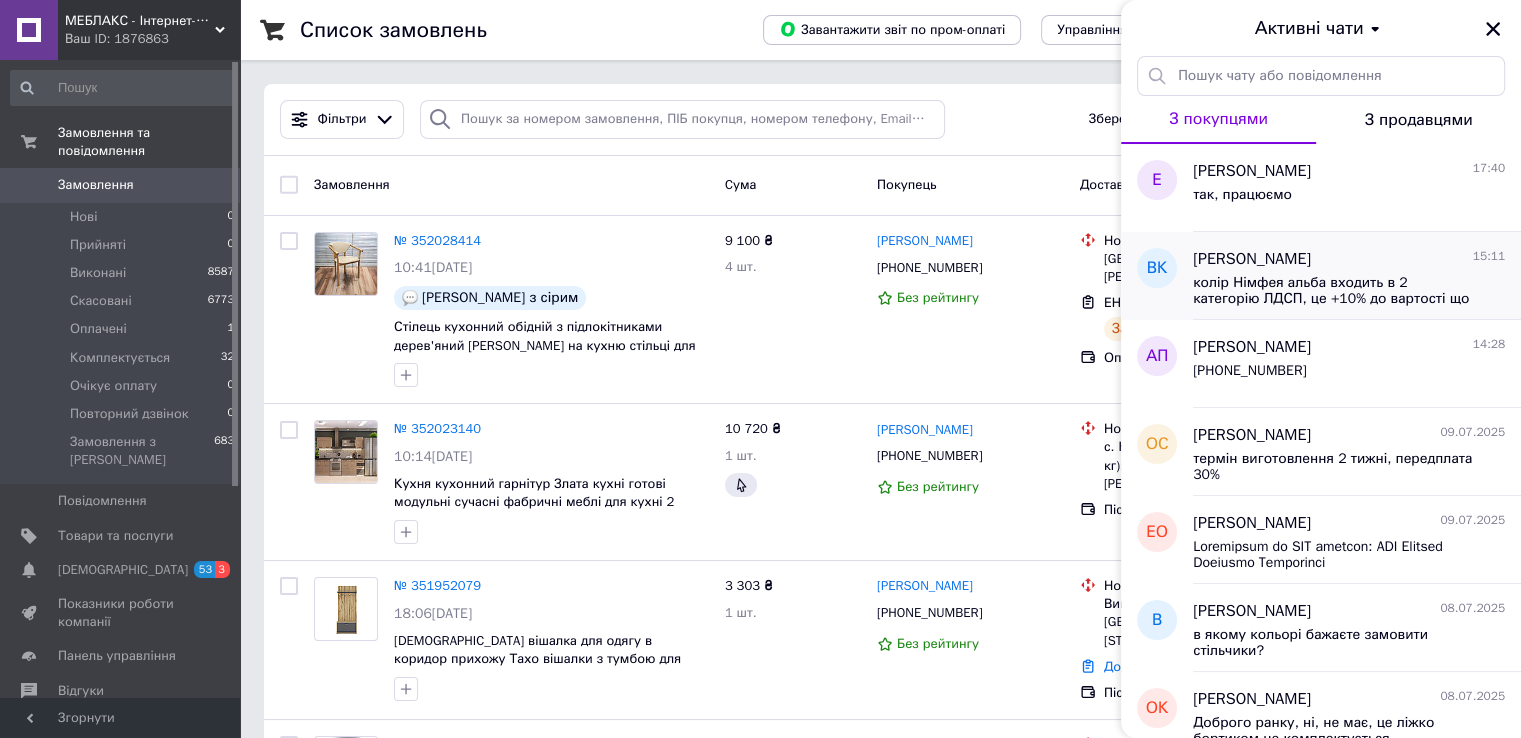 click on "колір Німфея альба входить в 2 категорію ЛДСП, це +10% до вартості що вказана на сайті" at bounding box center [1335, 291] 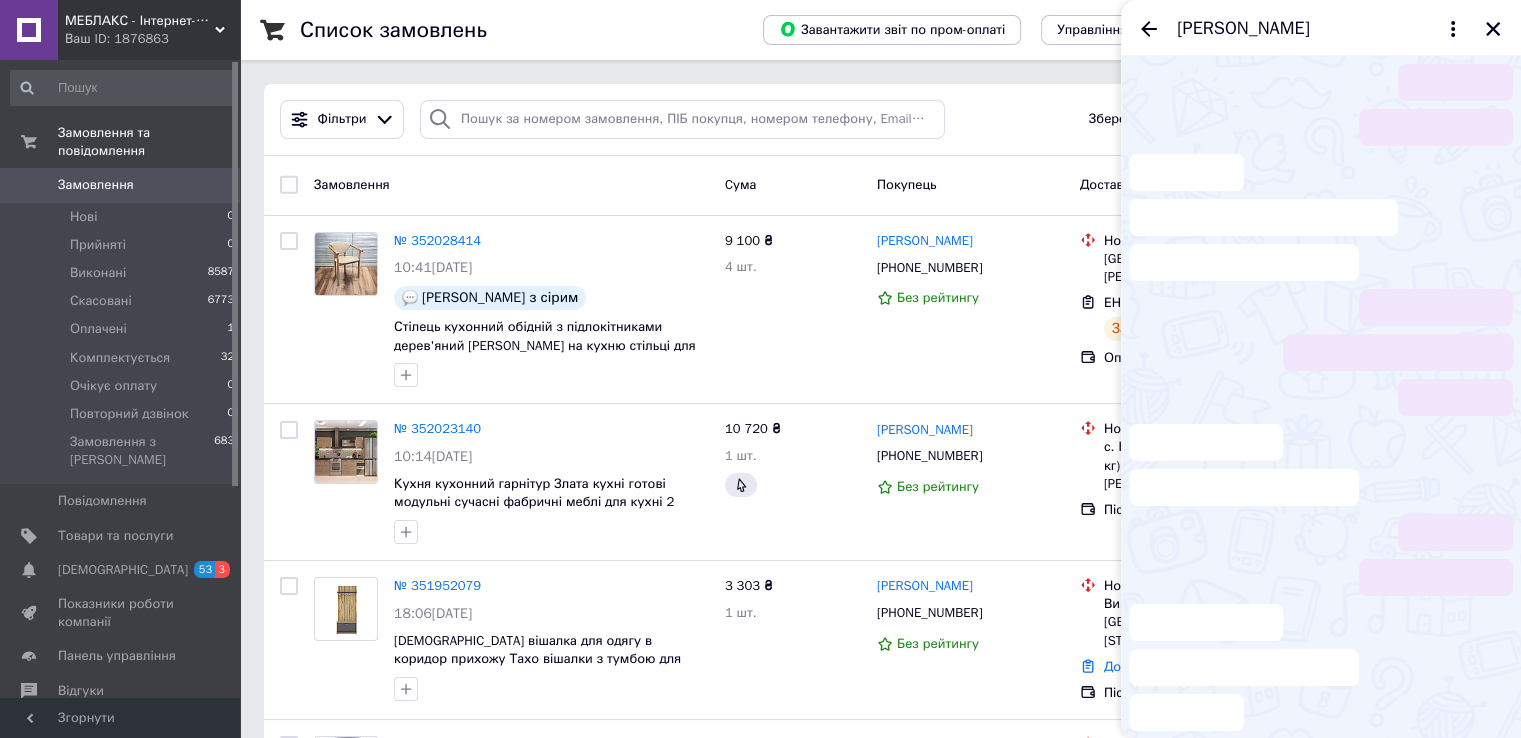 scroll, scrollTop: 1074, scrollLeft: 0, axis: vertical 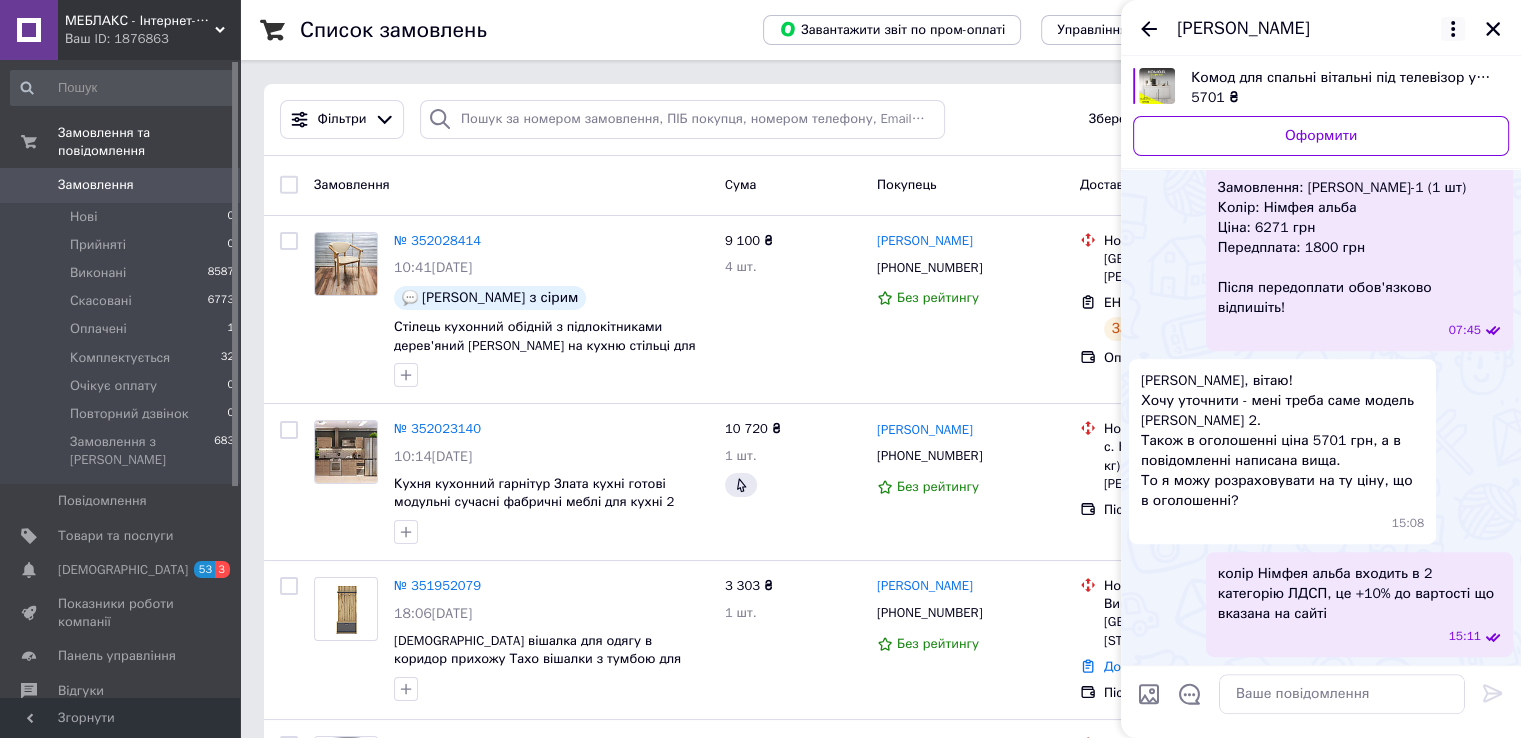 click 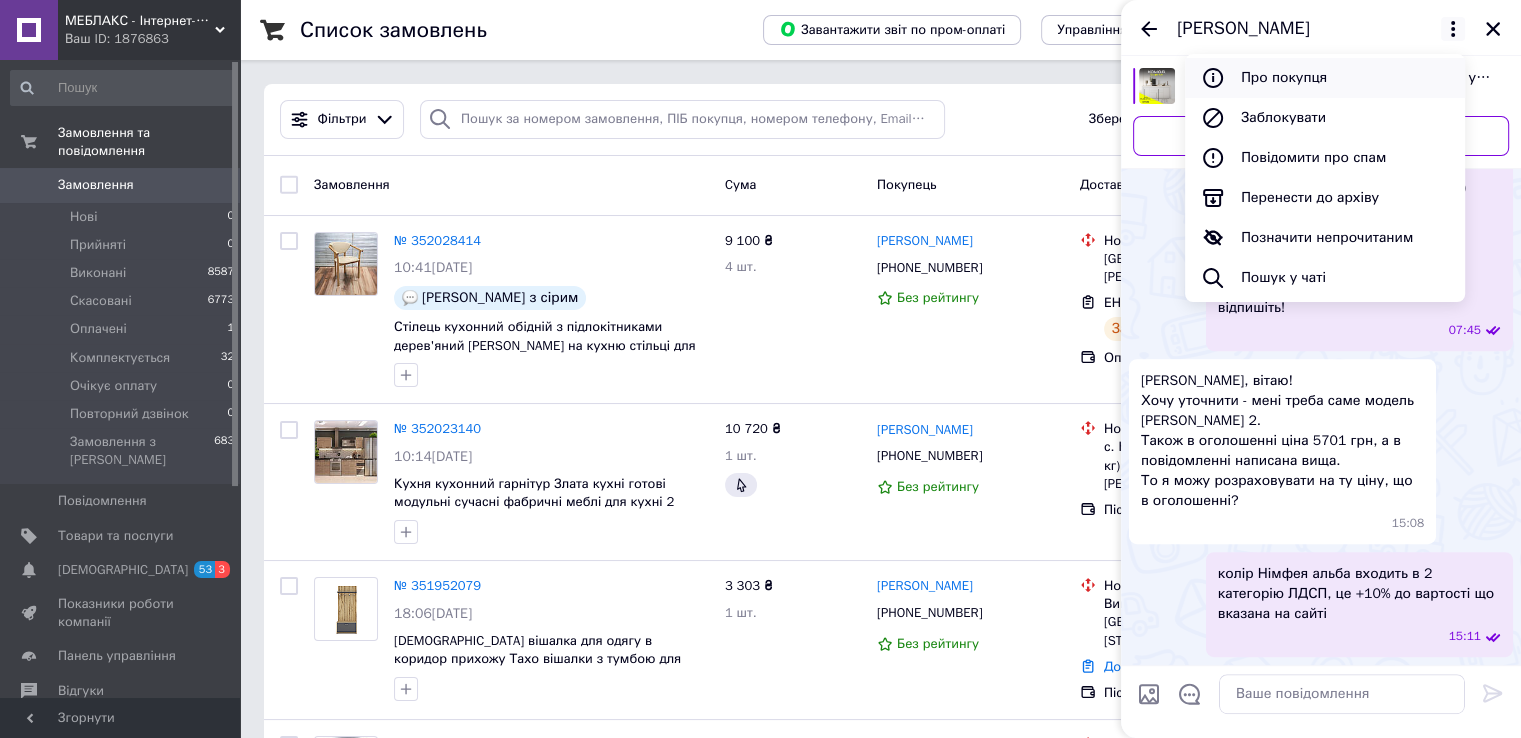 click on "Про покупця" at bounding box center [1325, 78] 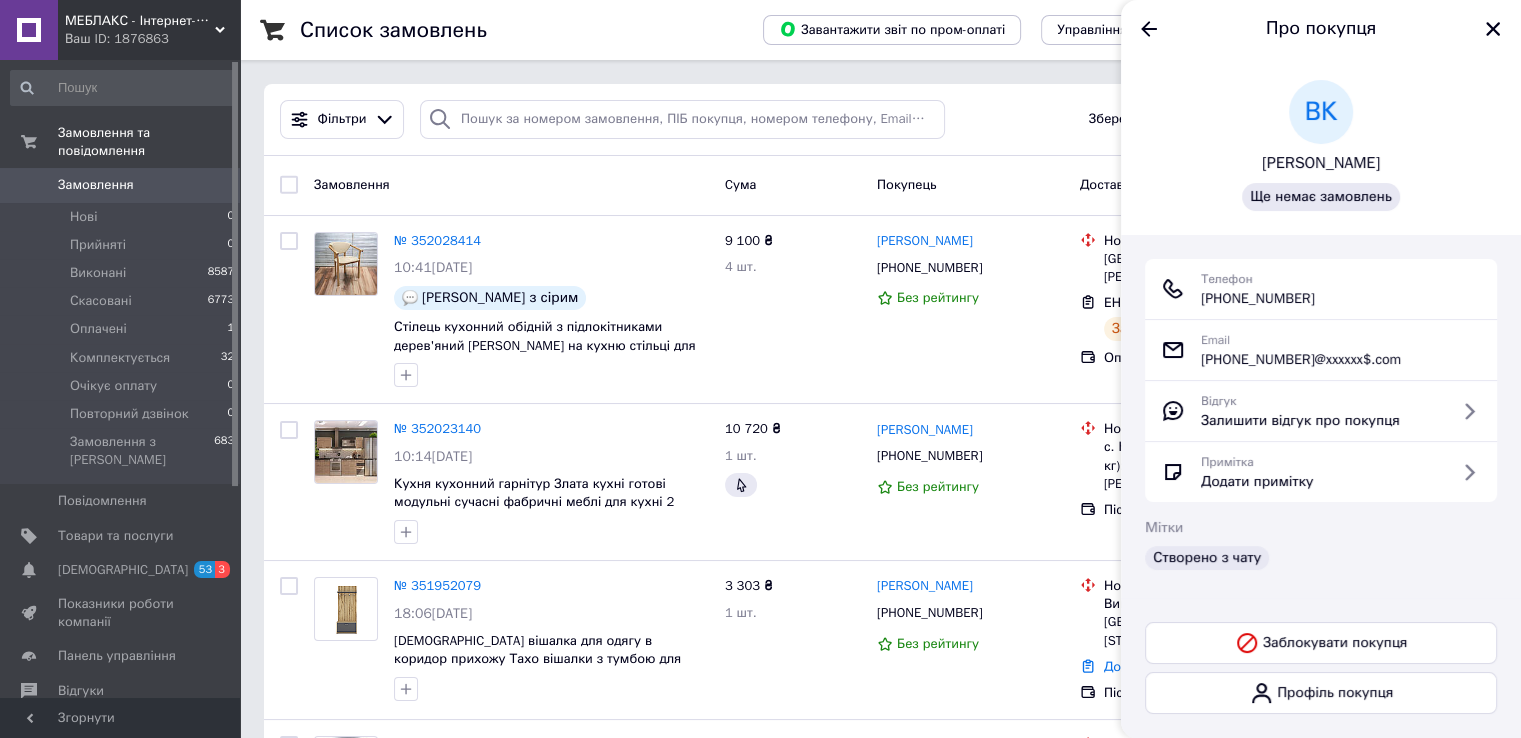 scroll, scrollTop: 28, scrollLeft: 0, axis: vertical 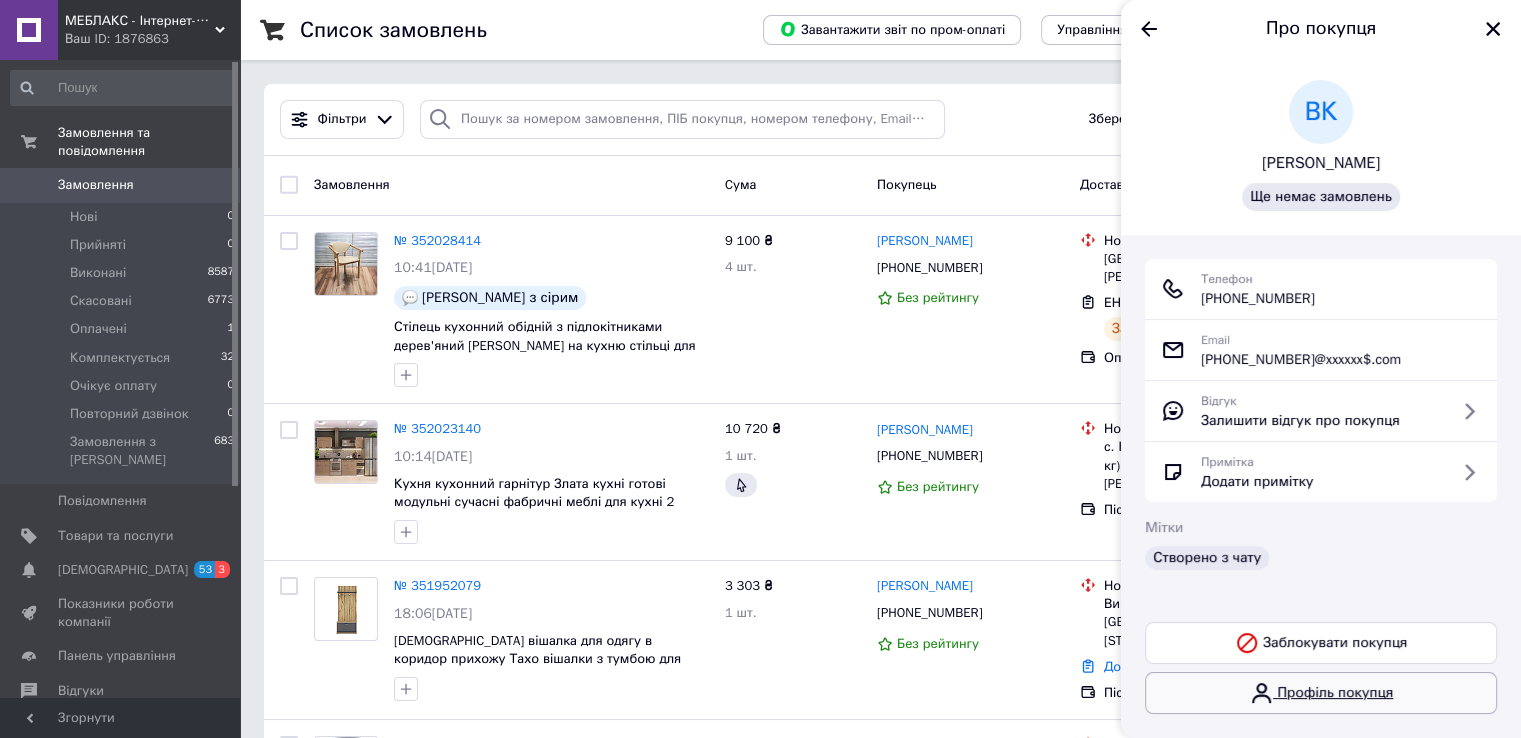 click on "Профіль покупця" at bounding box center [1321, 693] 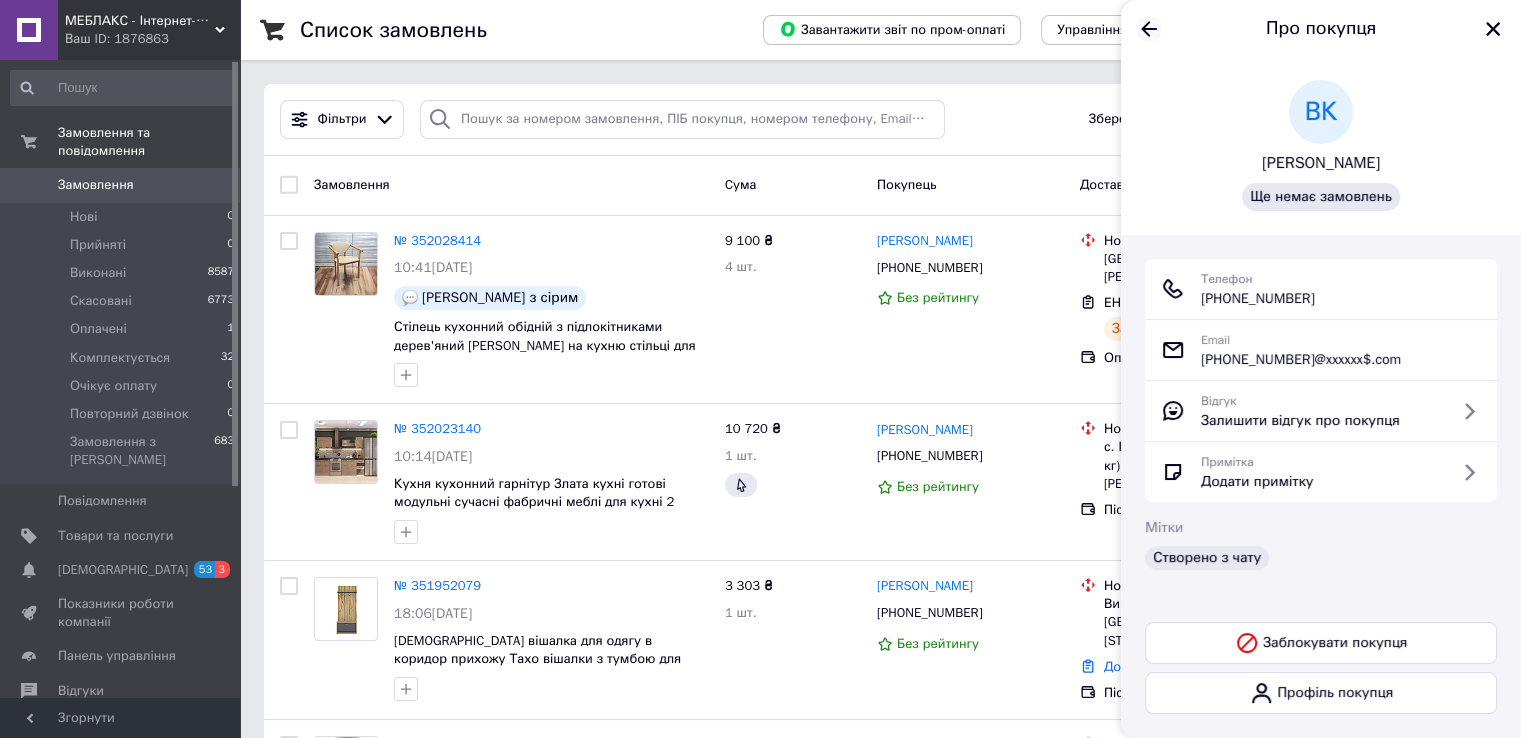 click 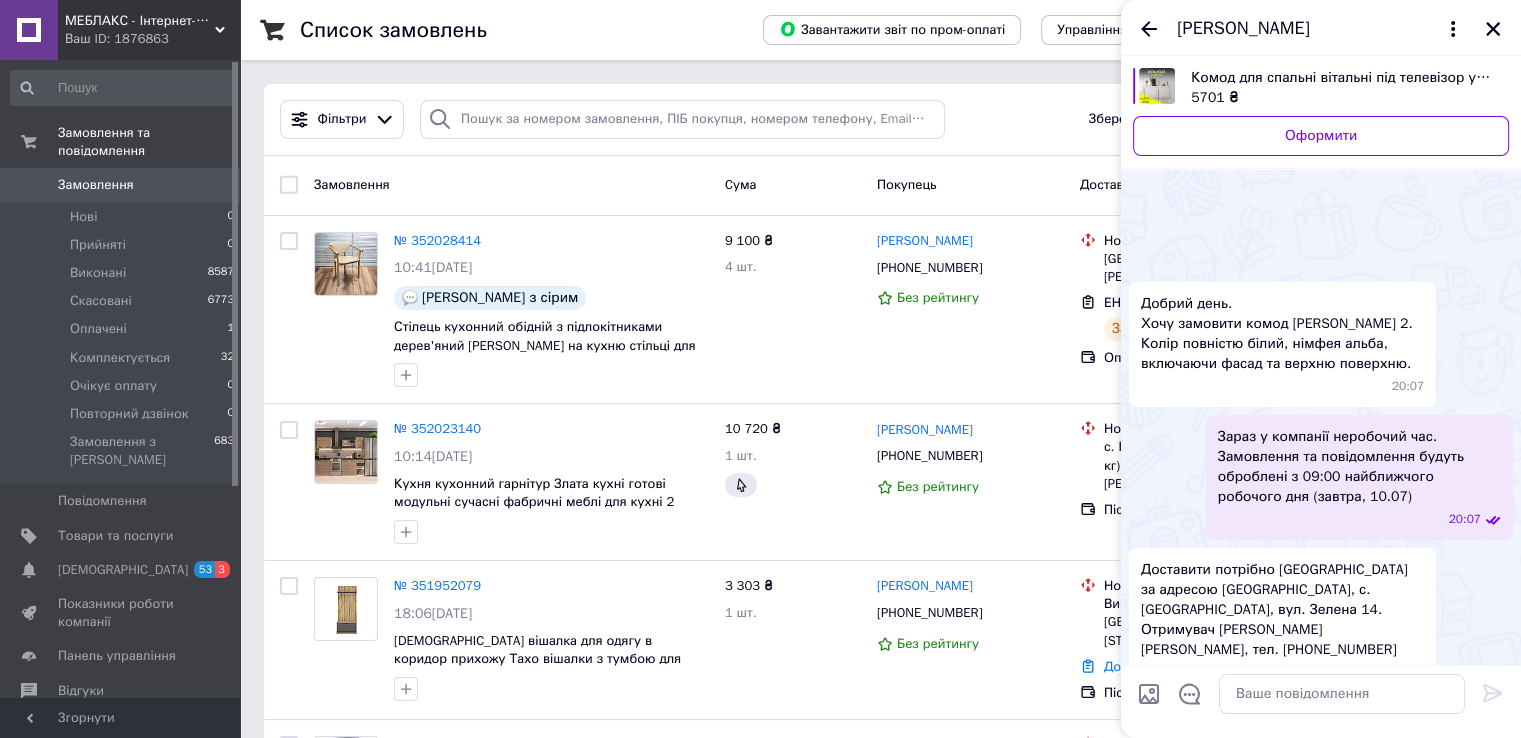 scroll, scrollTop: 1074, scrollLeft: 0, axis: vertical 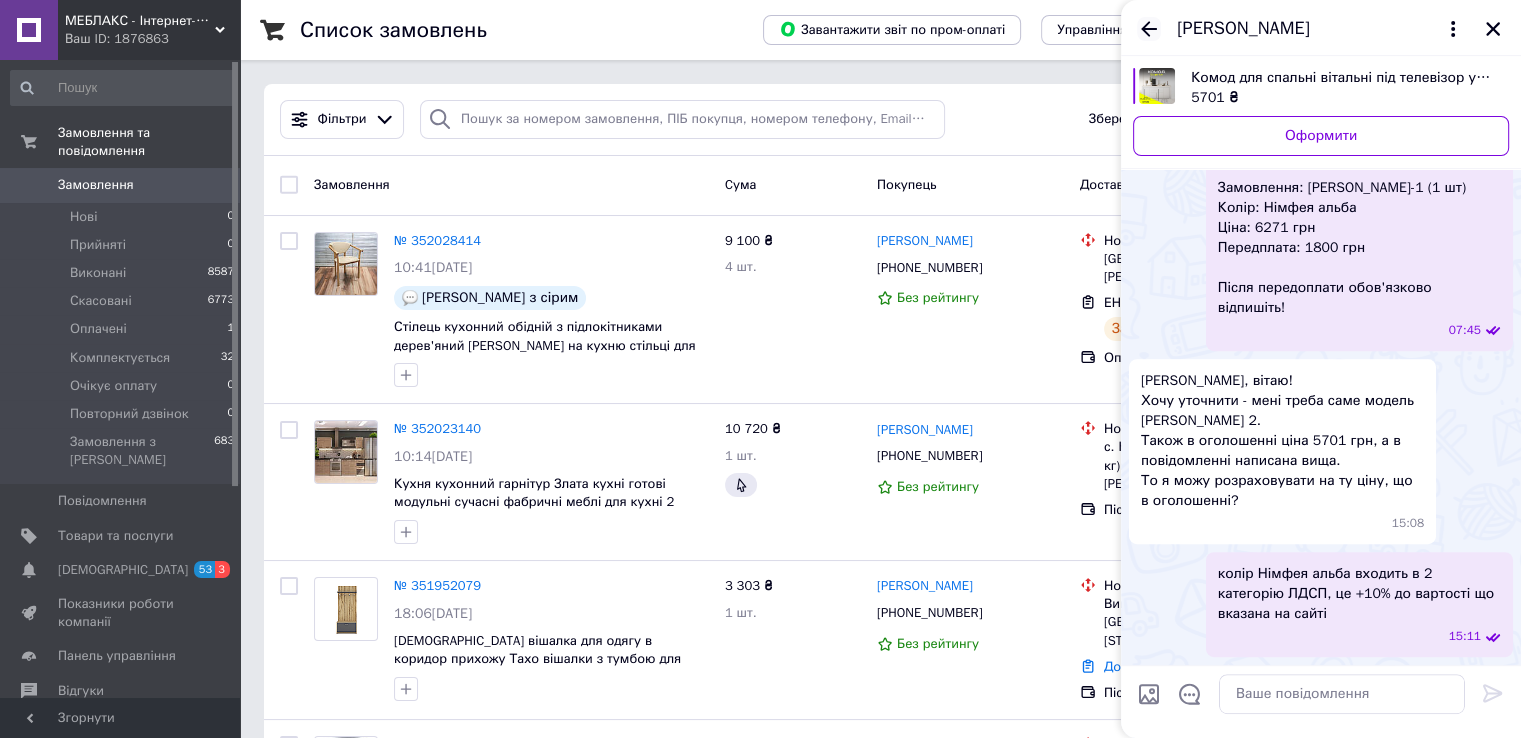 click 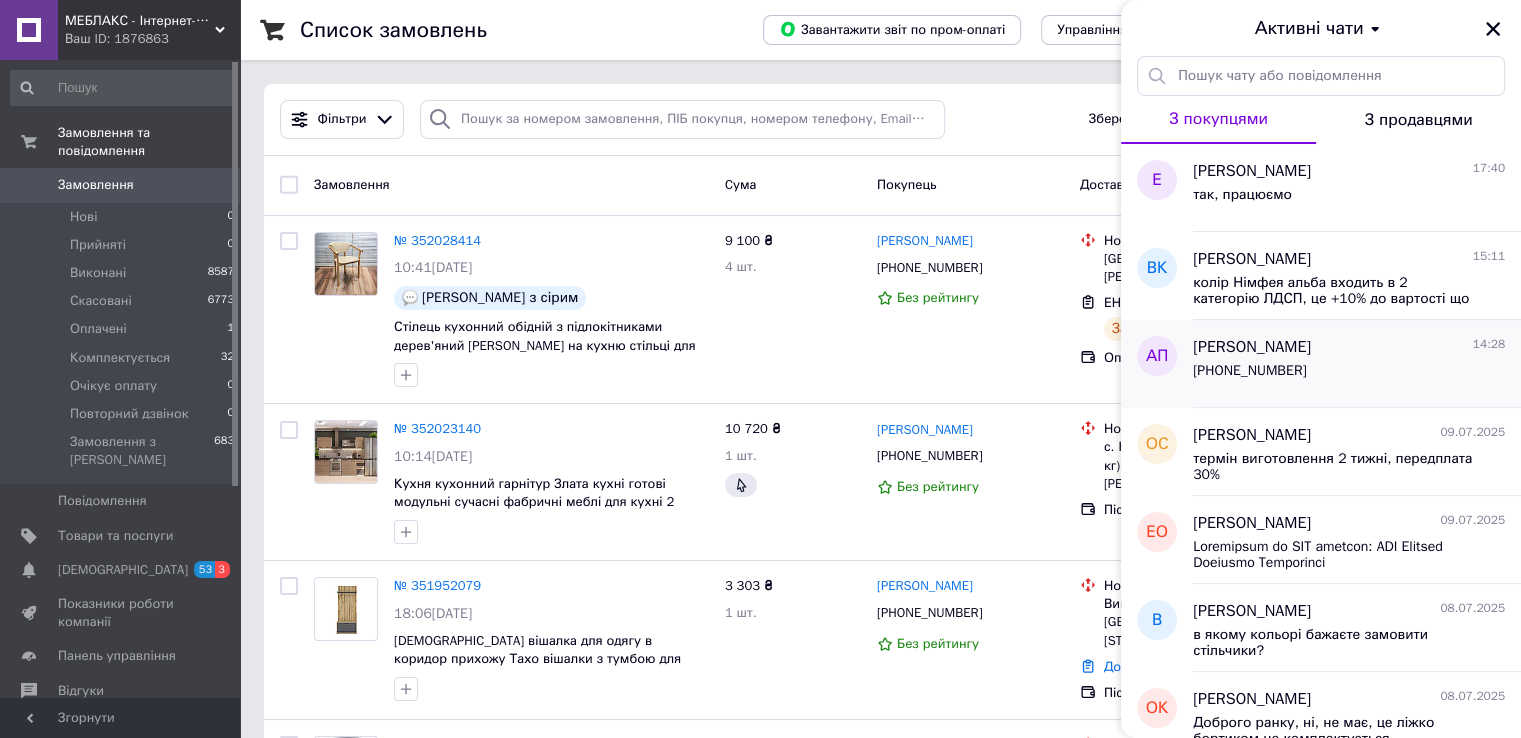 click on "[PHONE_NUMBER]" at bounding box center [1349, 375] 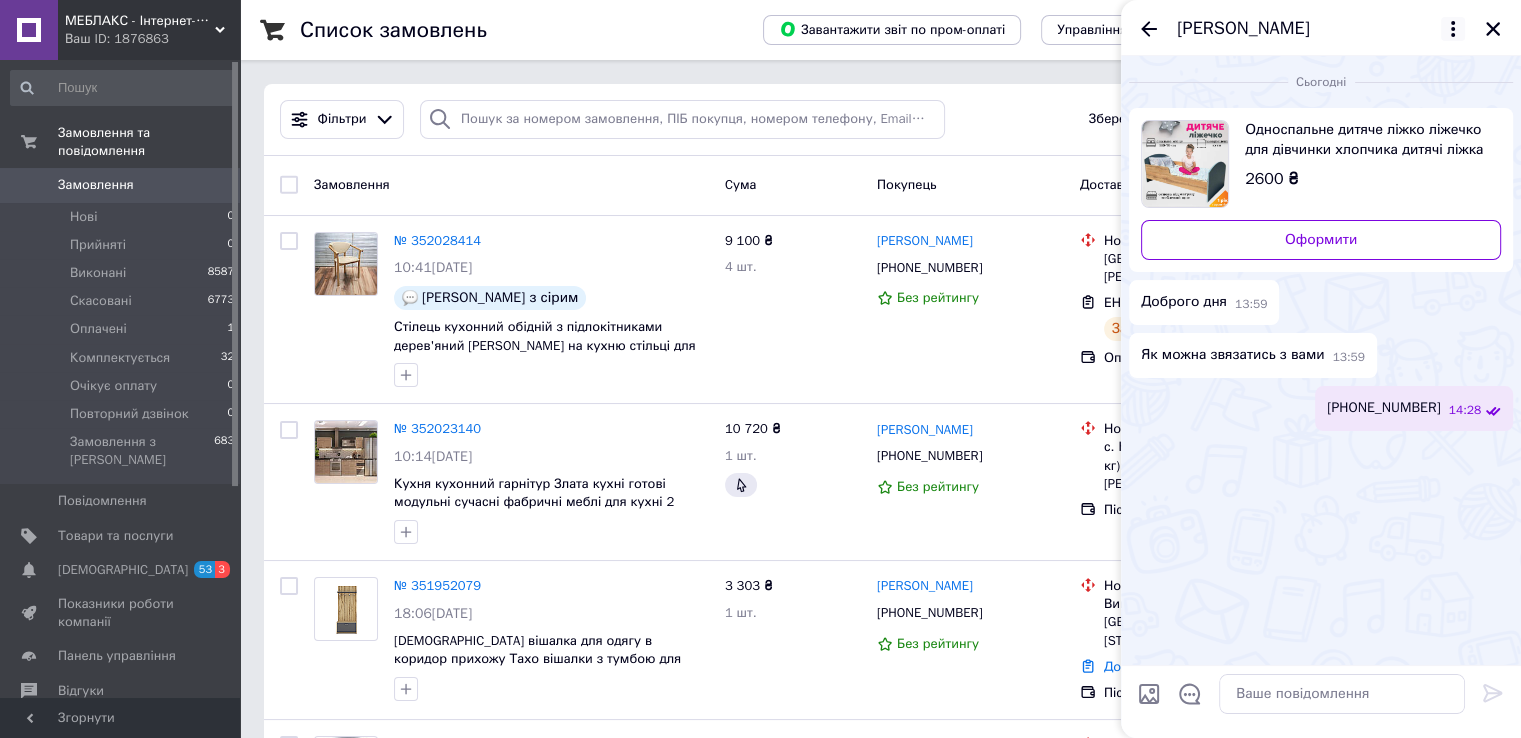 click 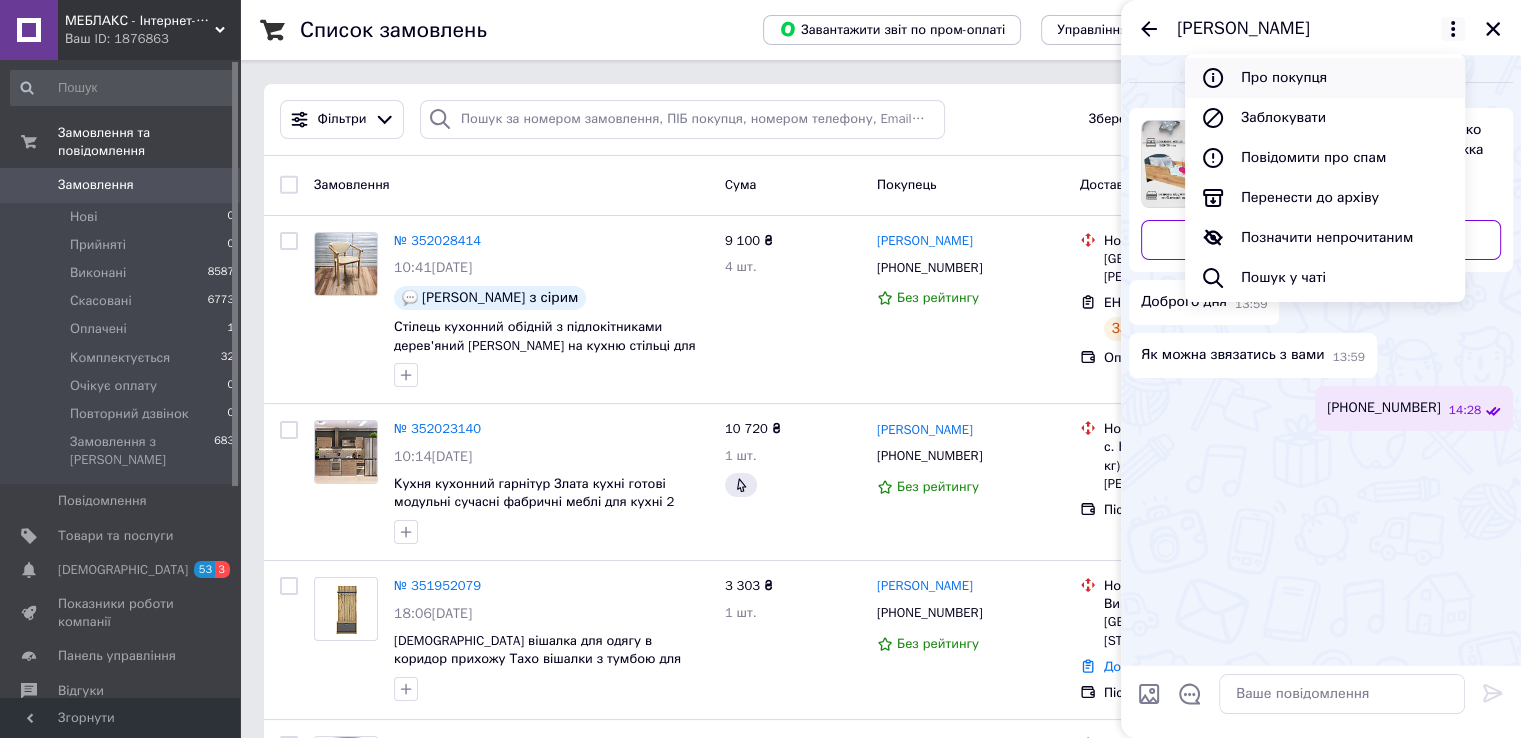 click on "Про покупця" at bounding box center [1325, 78] 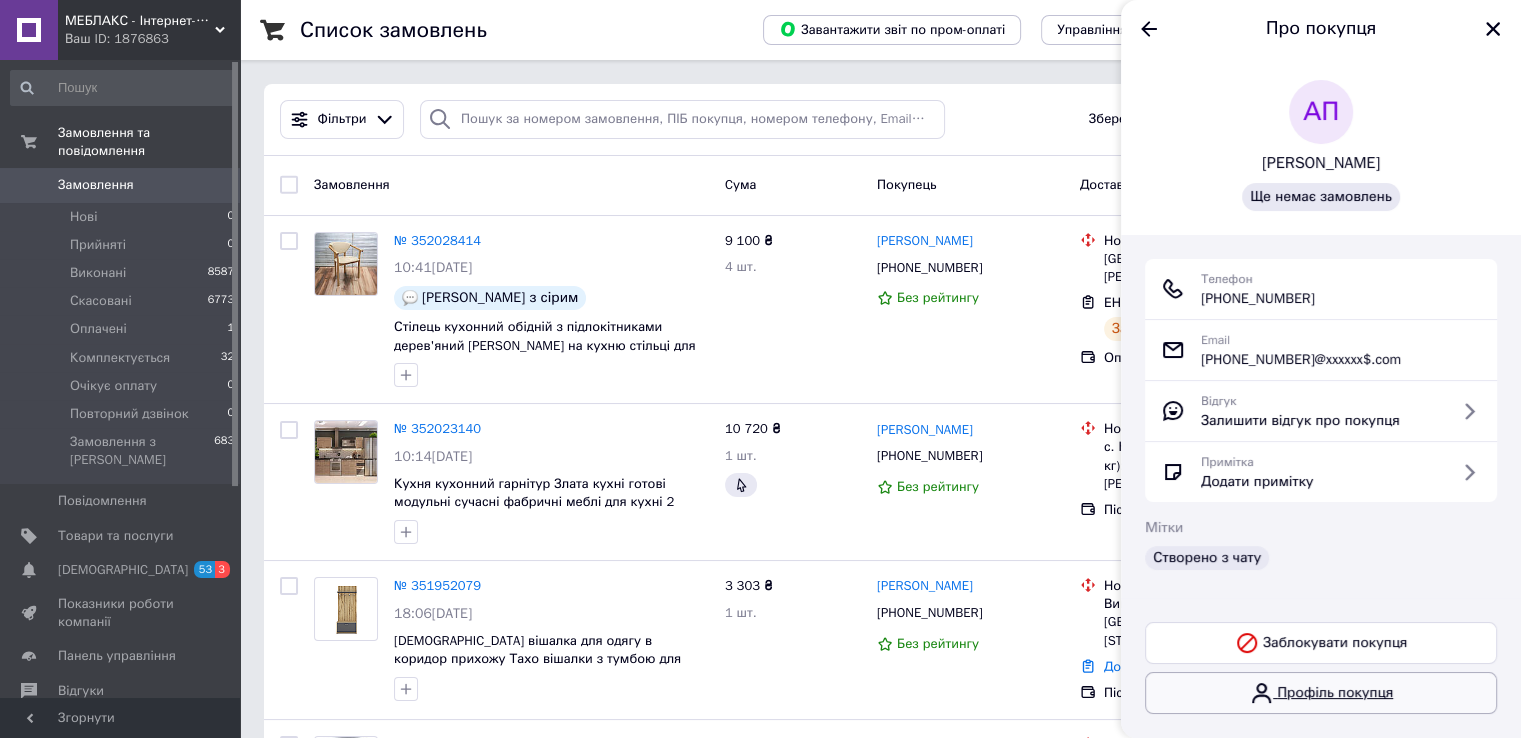 click on "Профіль покупця" at bounding box center [1321, 693] 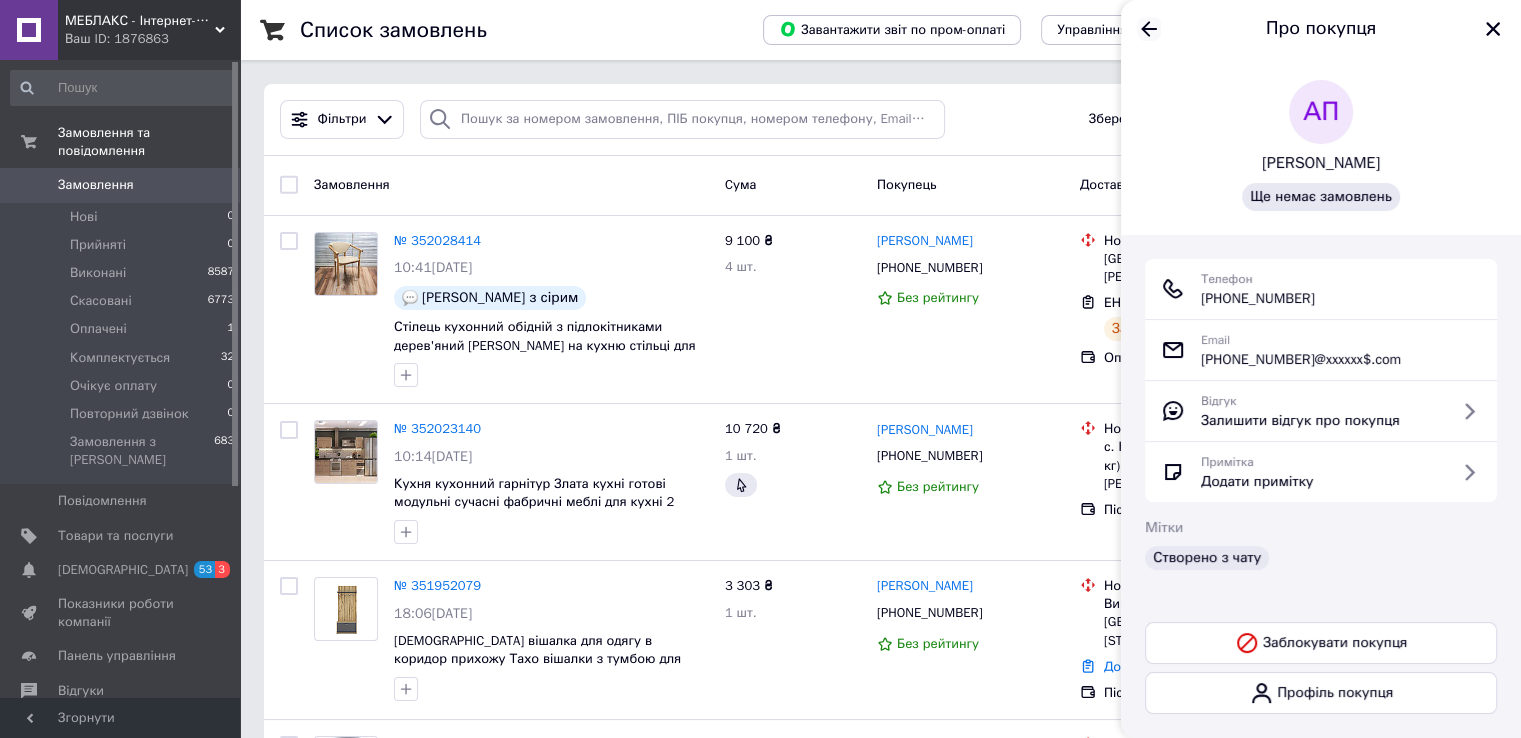 click 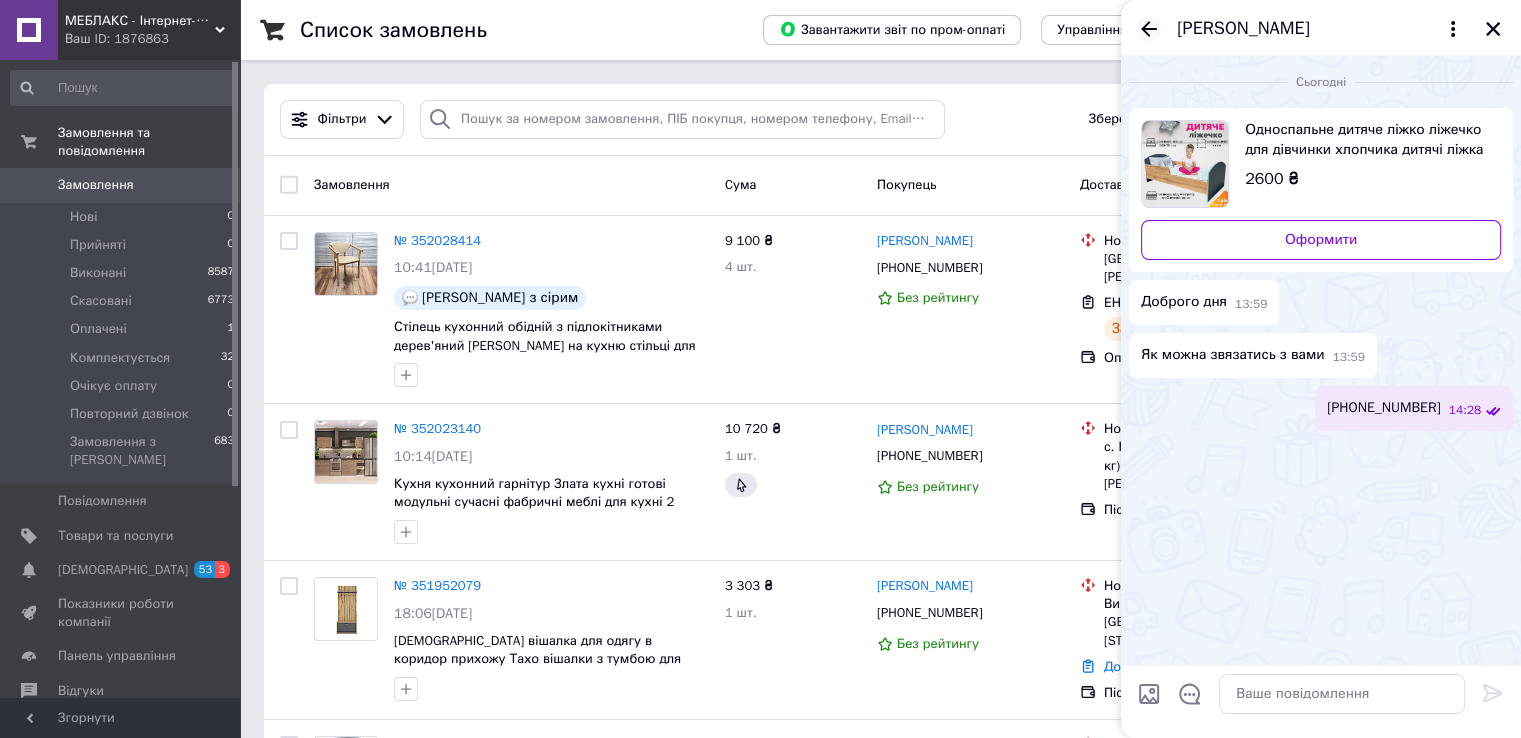 click 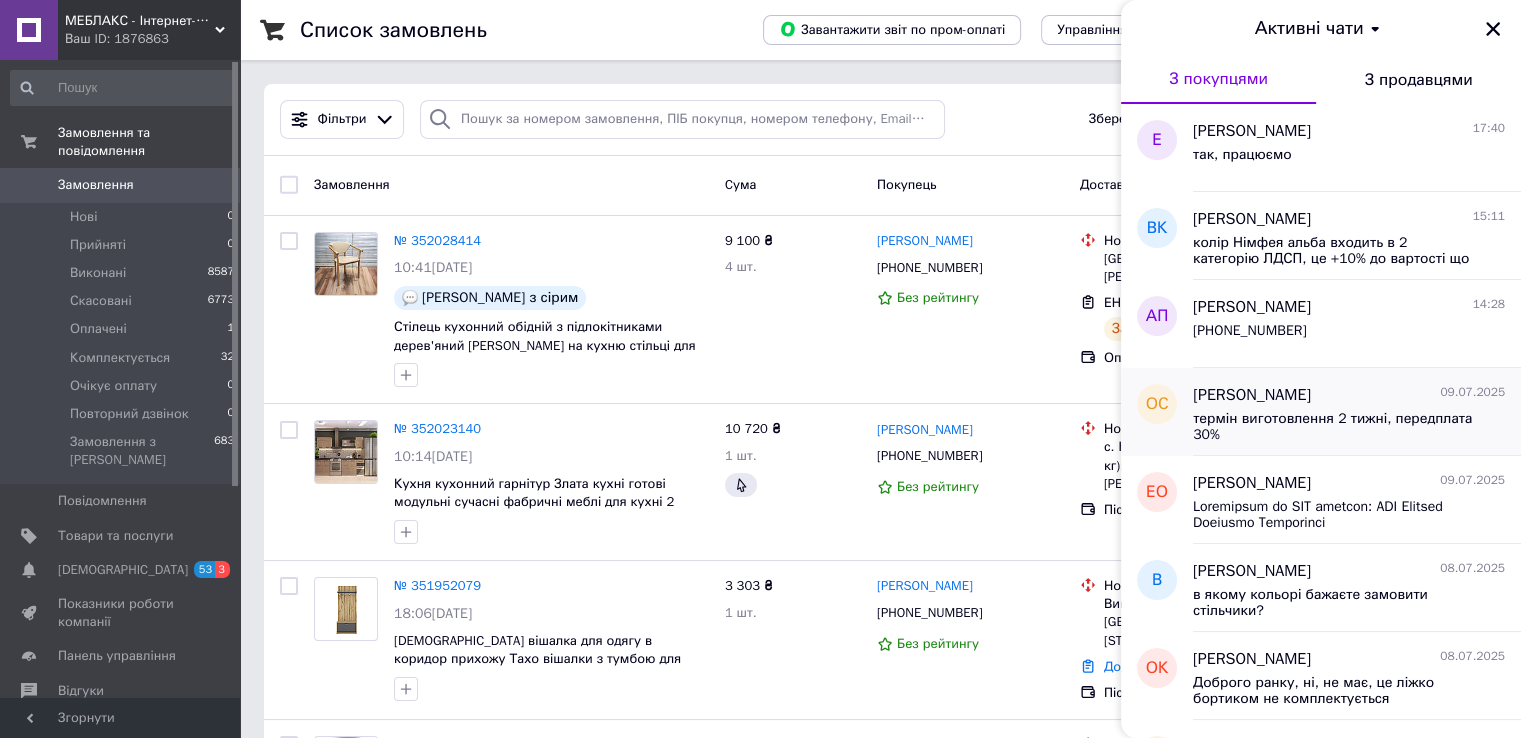 scroll, scrollTop: 100, scrollLeft: 0, axis: vertical 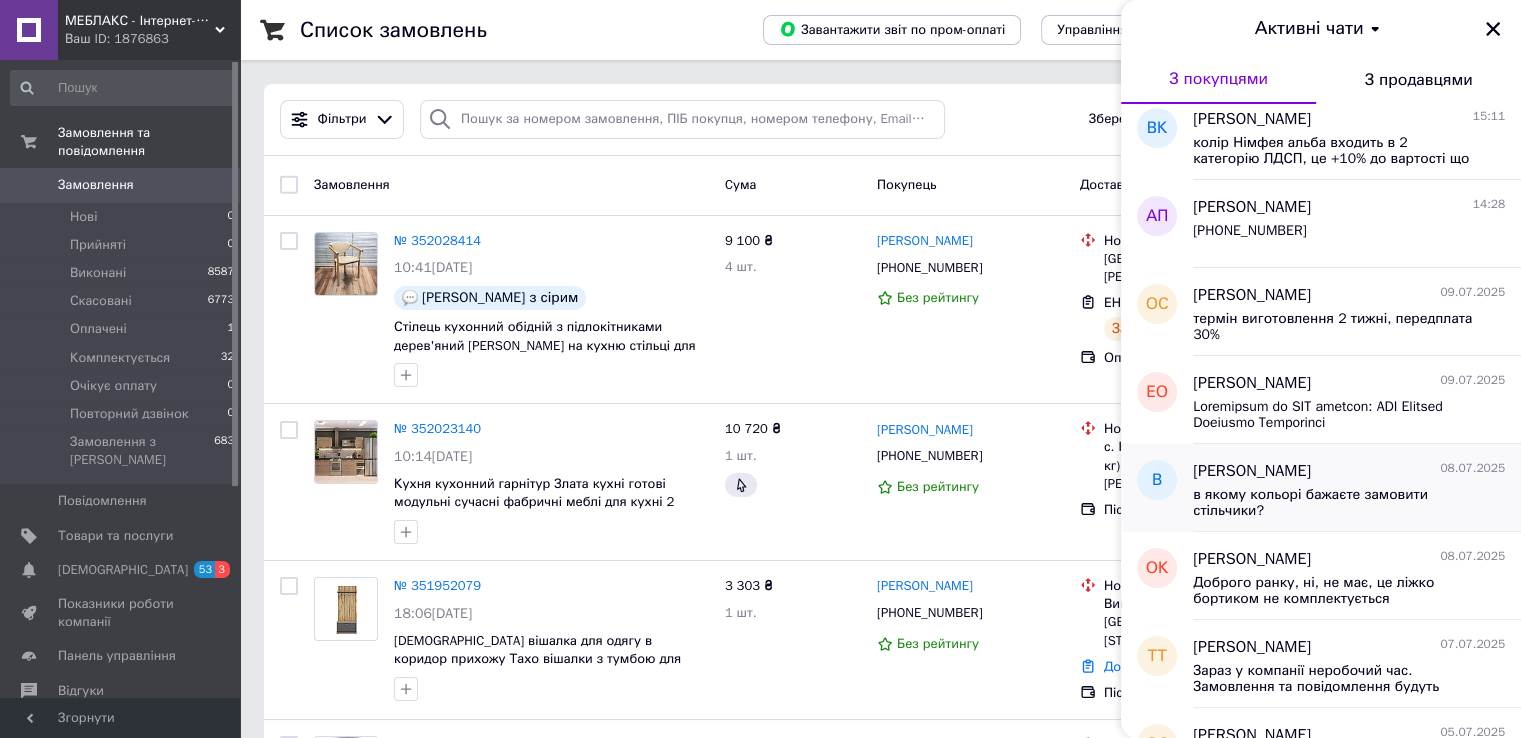 click on "в якому кольорі бажаєте замовити стільчики?" at bounding box center (1335, 503) 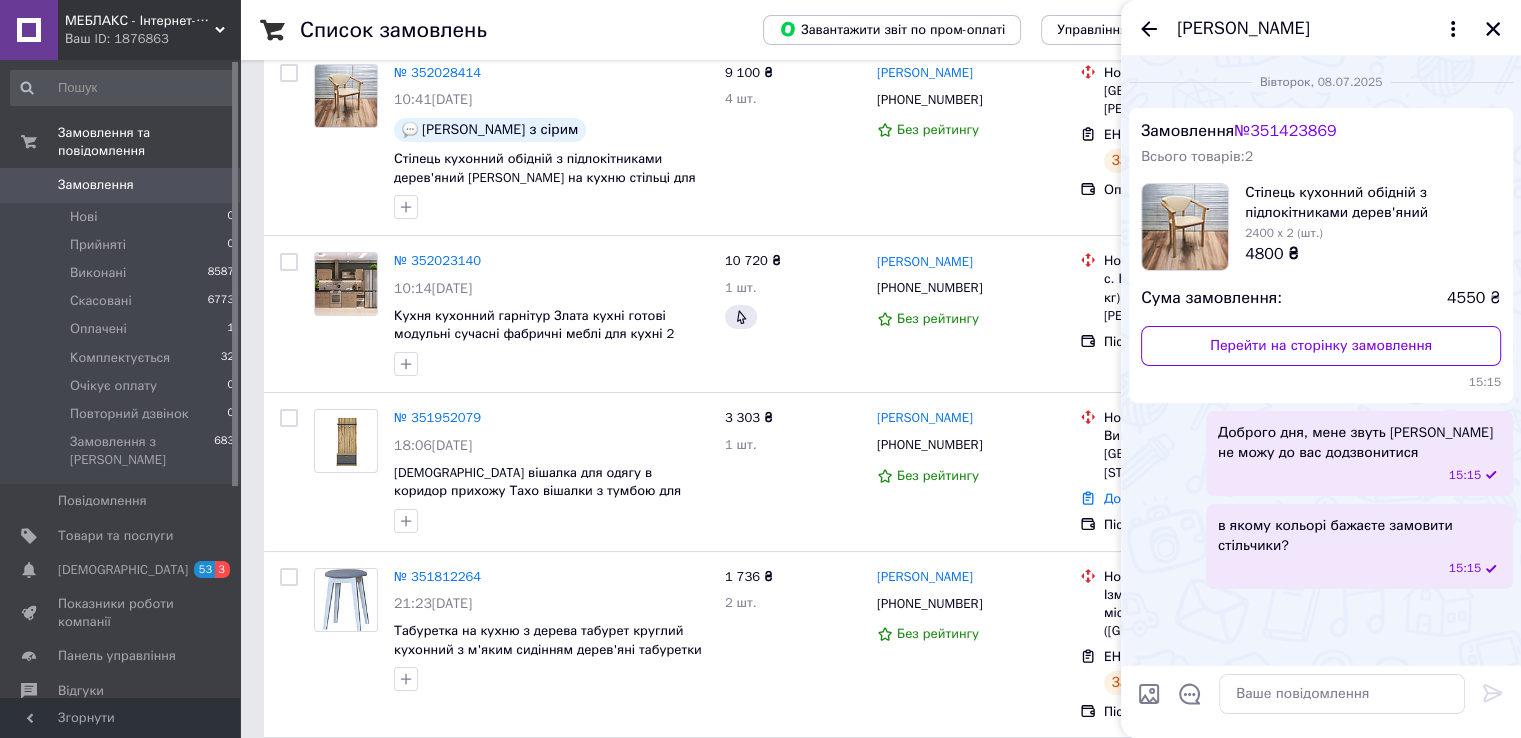 scroll, scrollTop: 0, scrollLeft: 0, axis: both 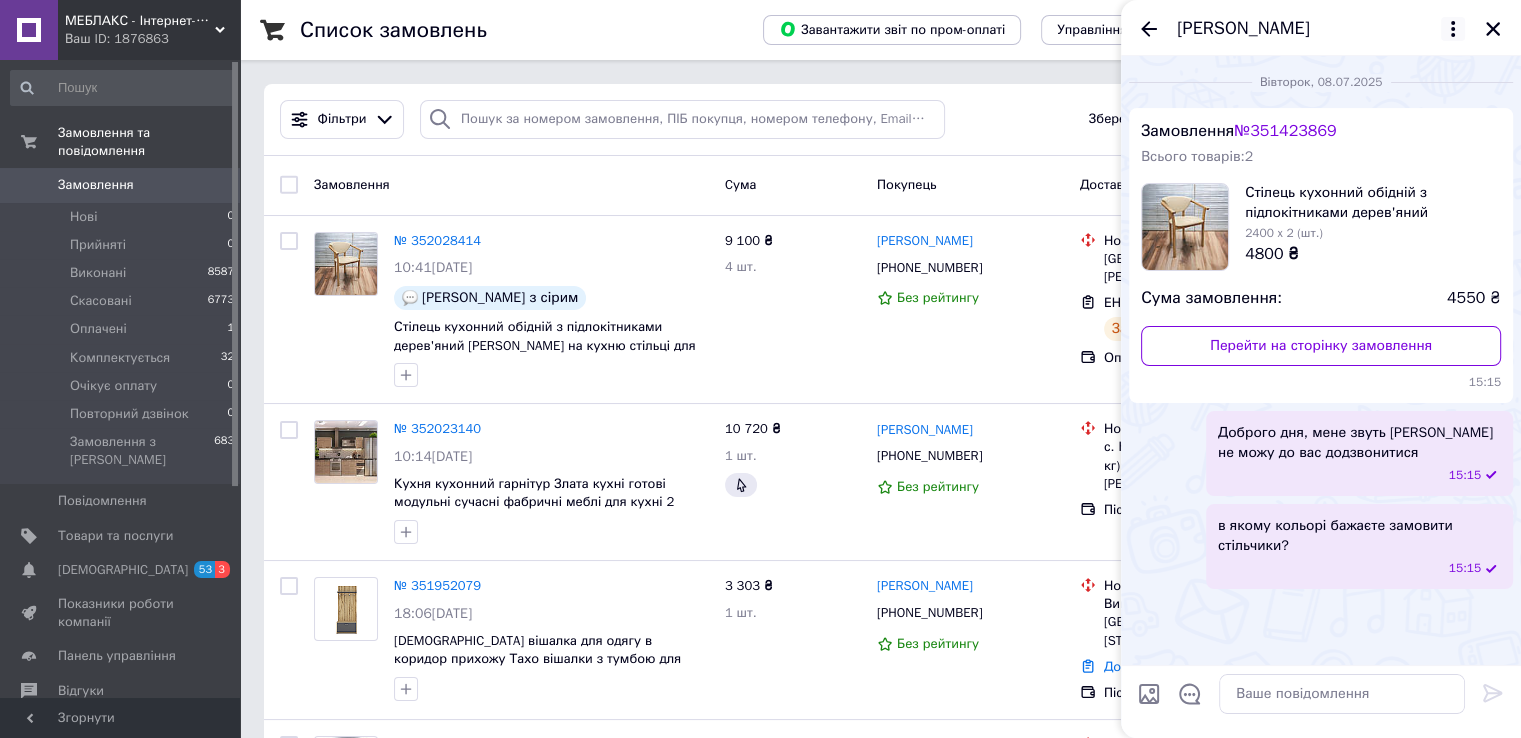 click 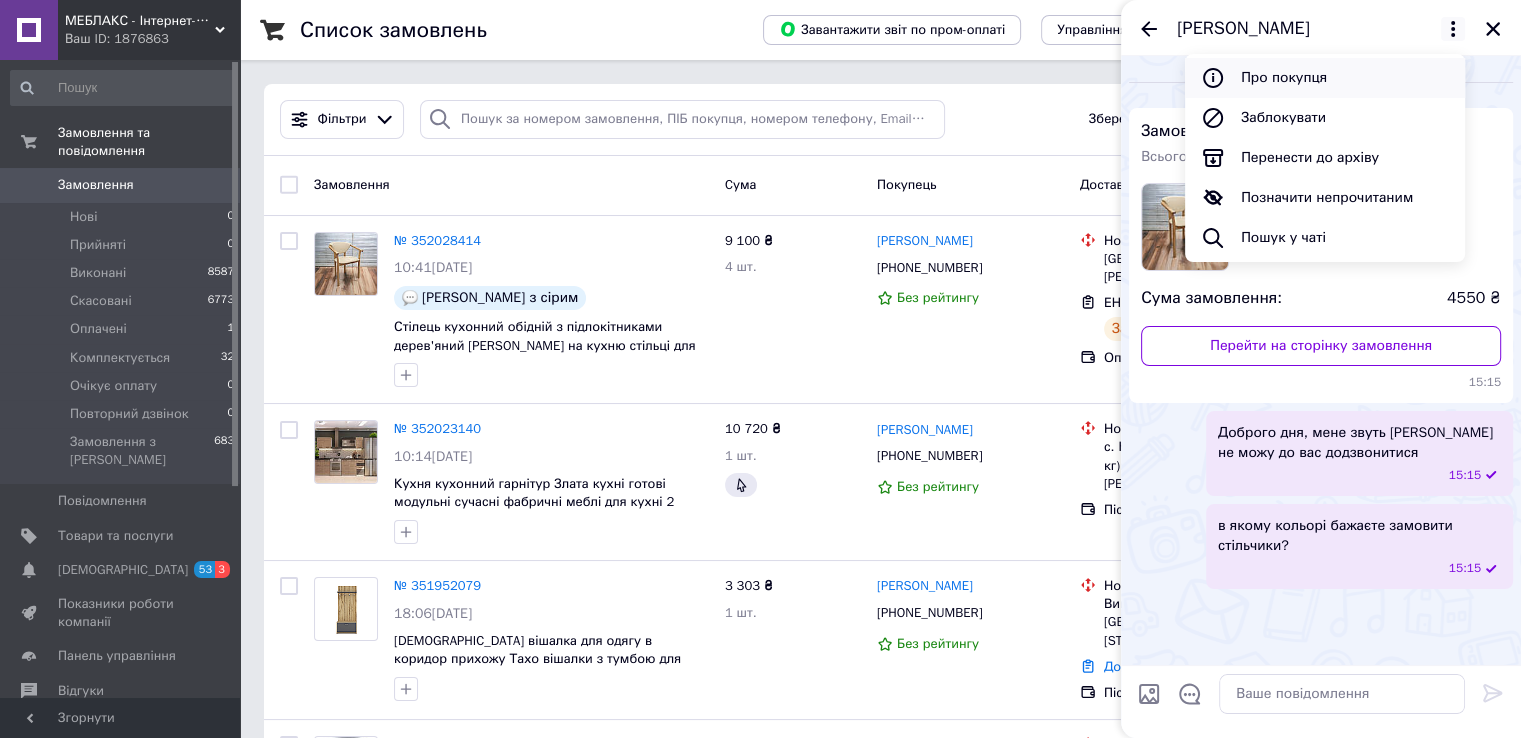 click on "Про покупця" at bounding box center (1325, 78) 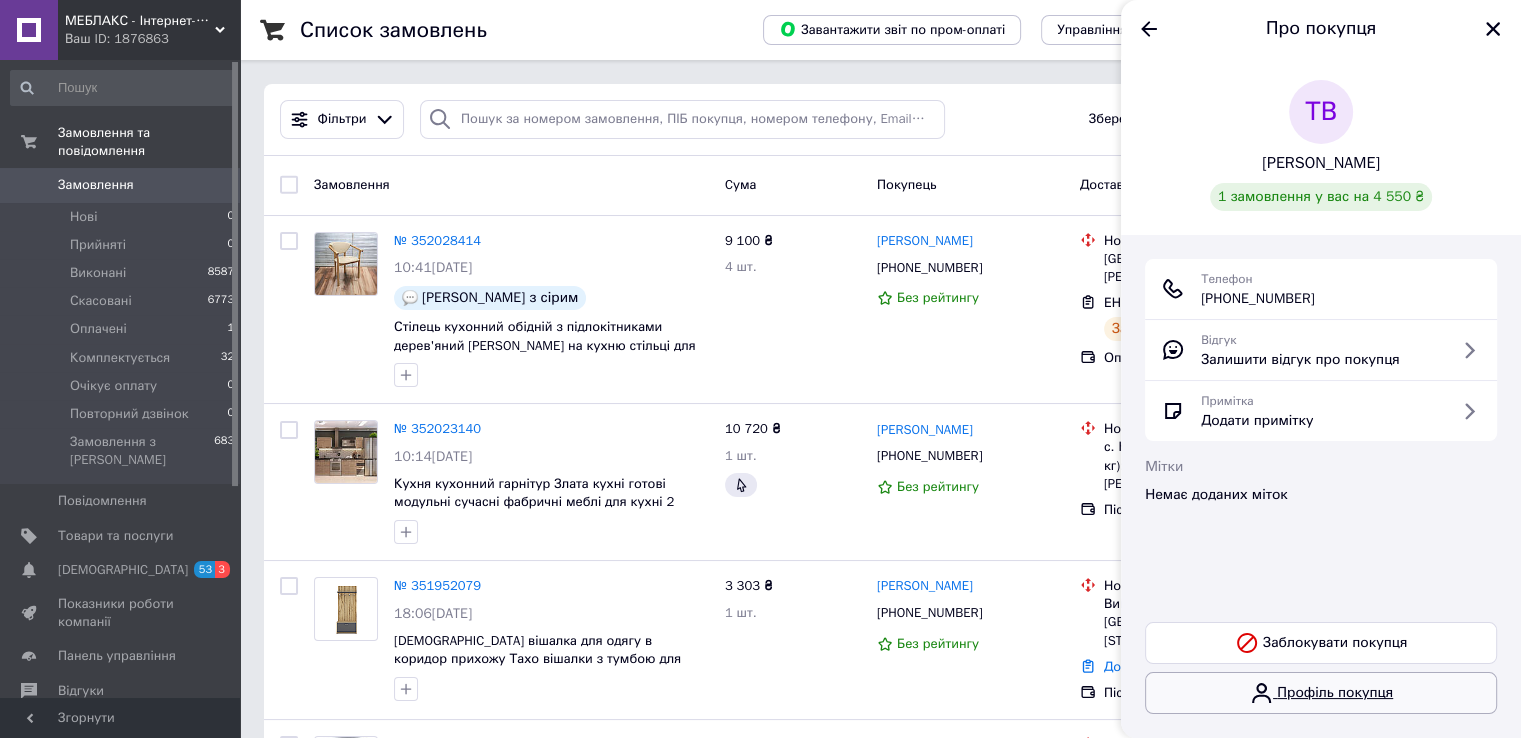 click on "Профіль покупця" at bounding box center [1321, 693] 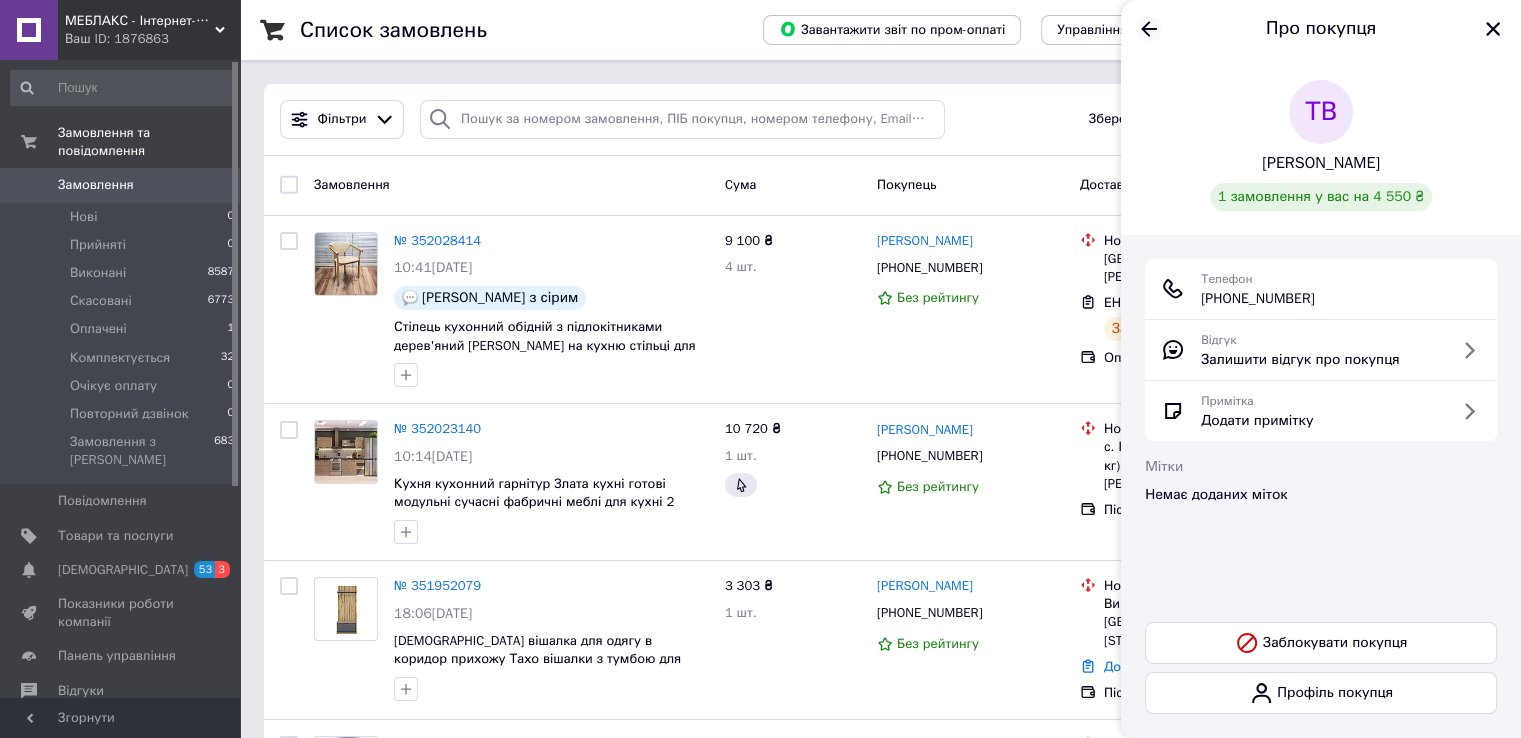 click 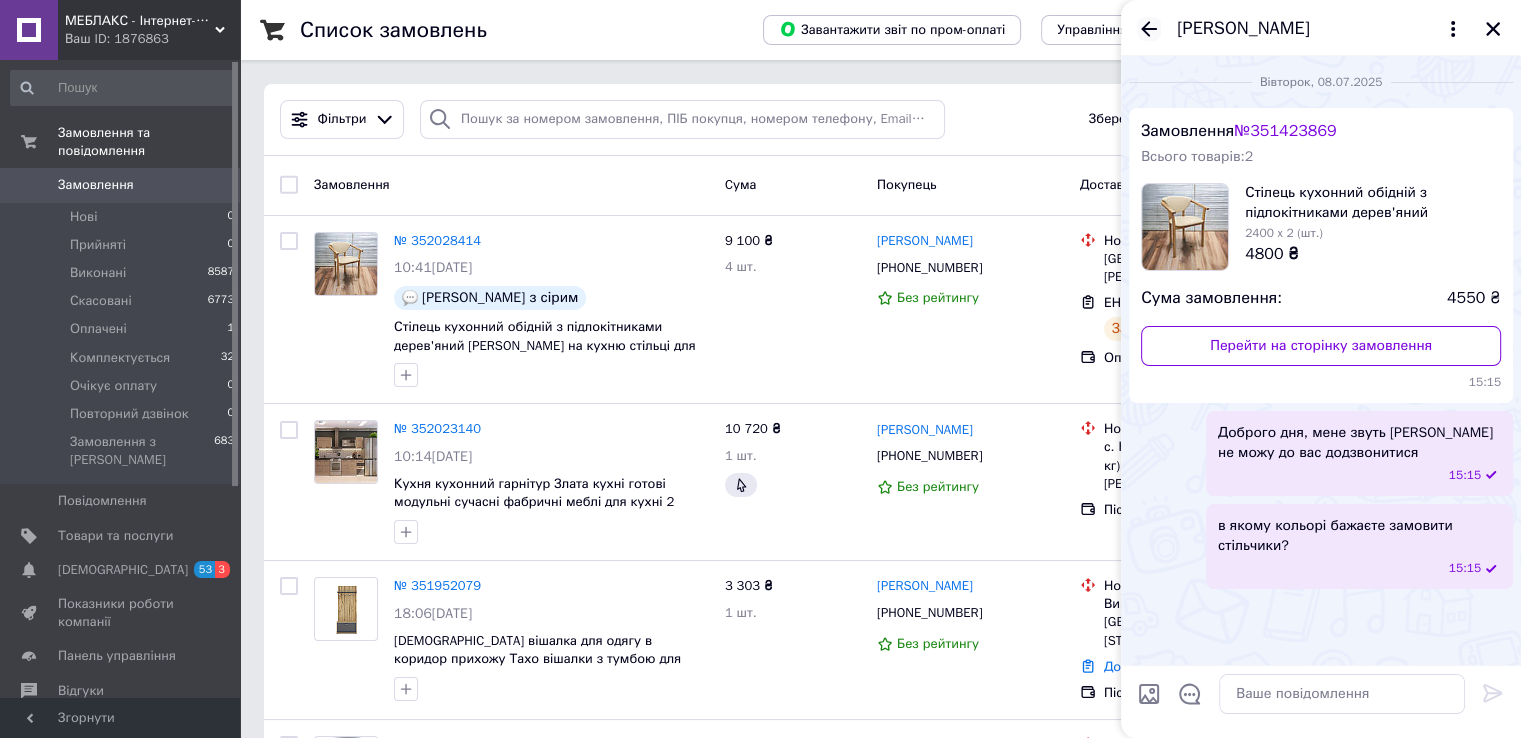click 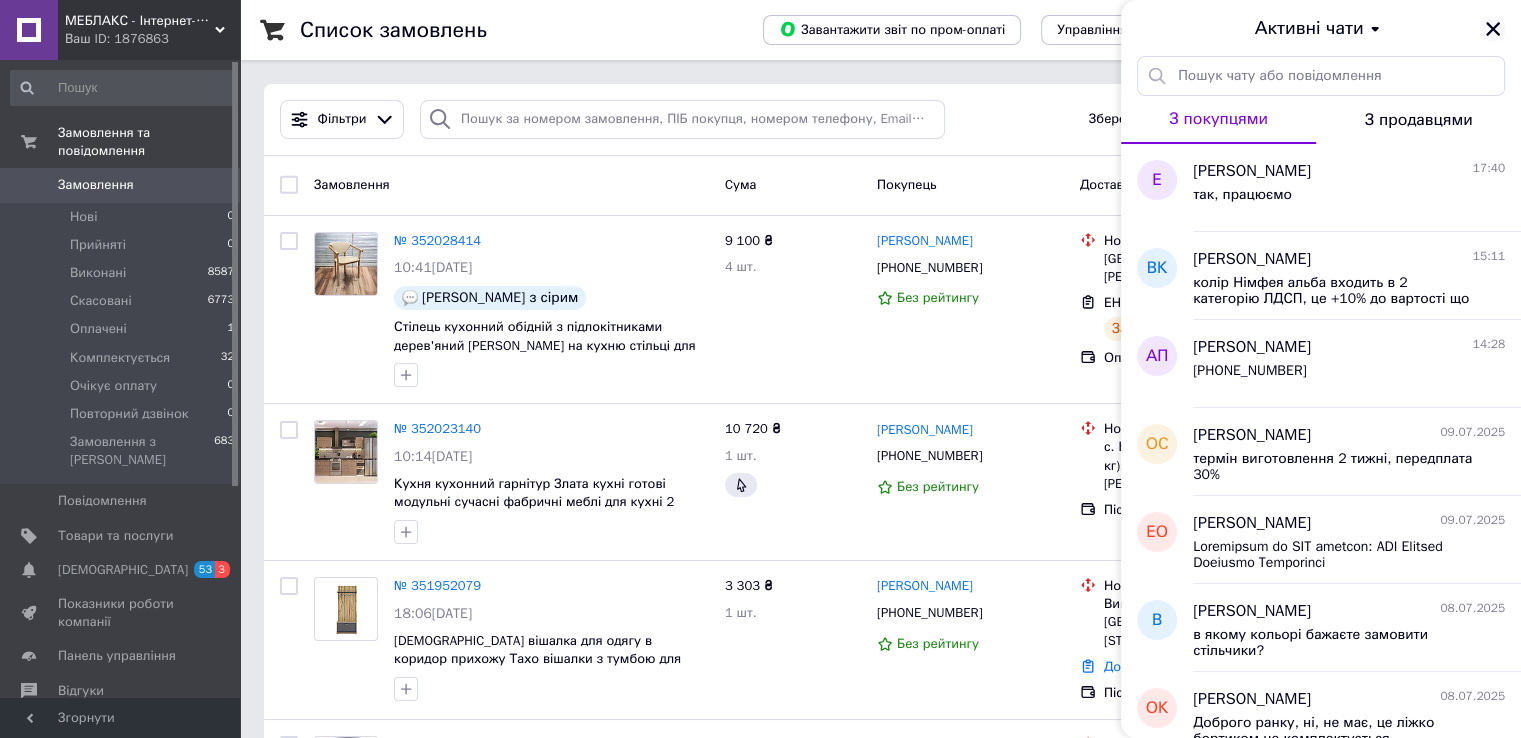 click 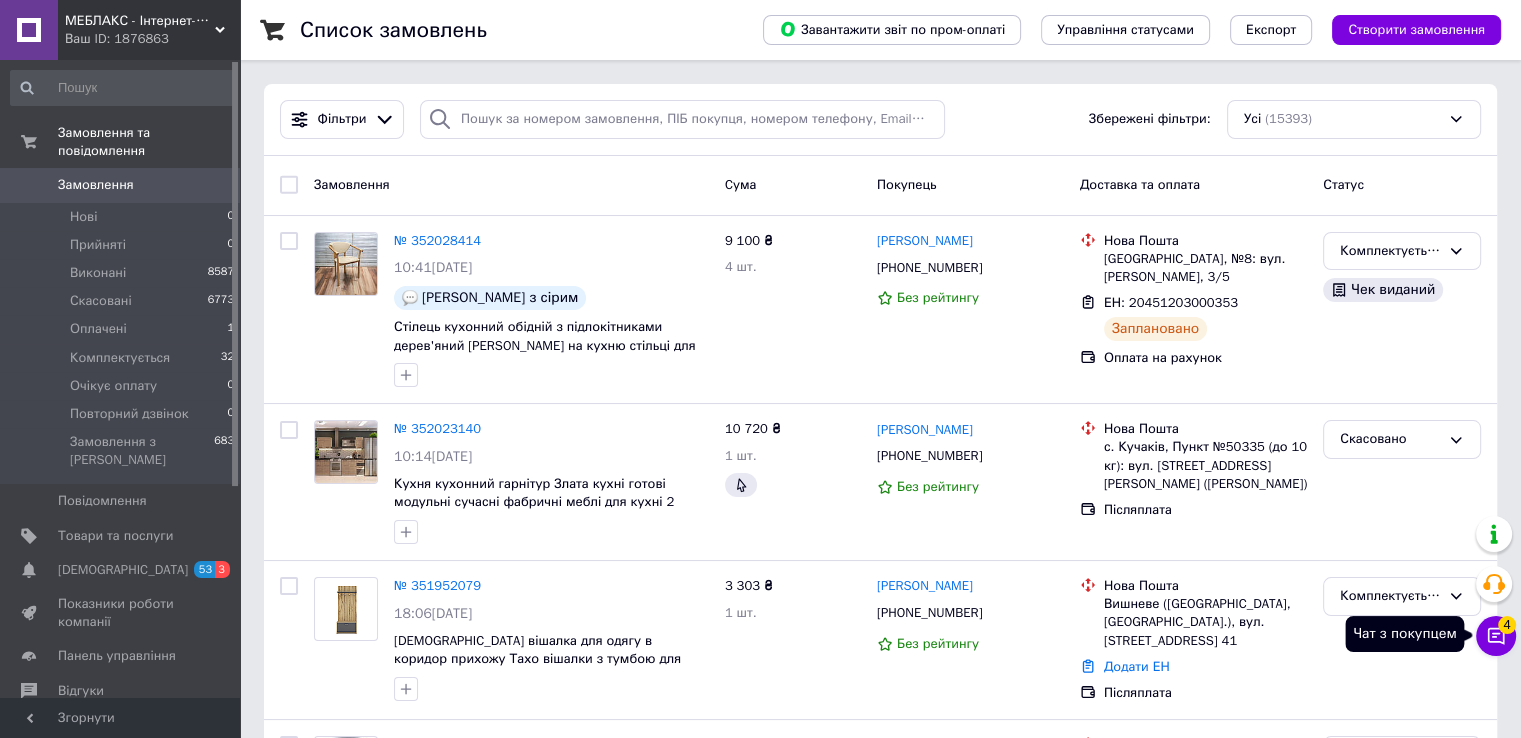 click 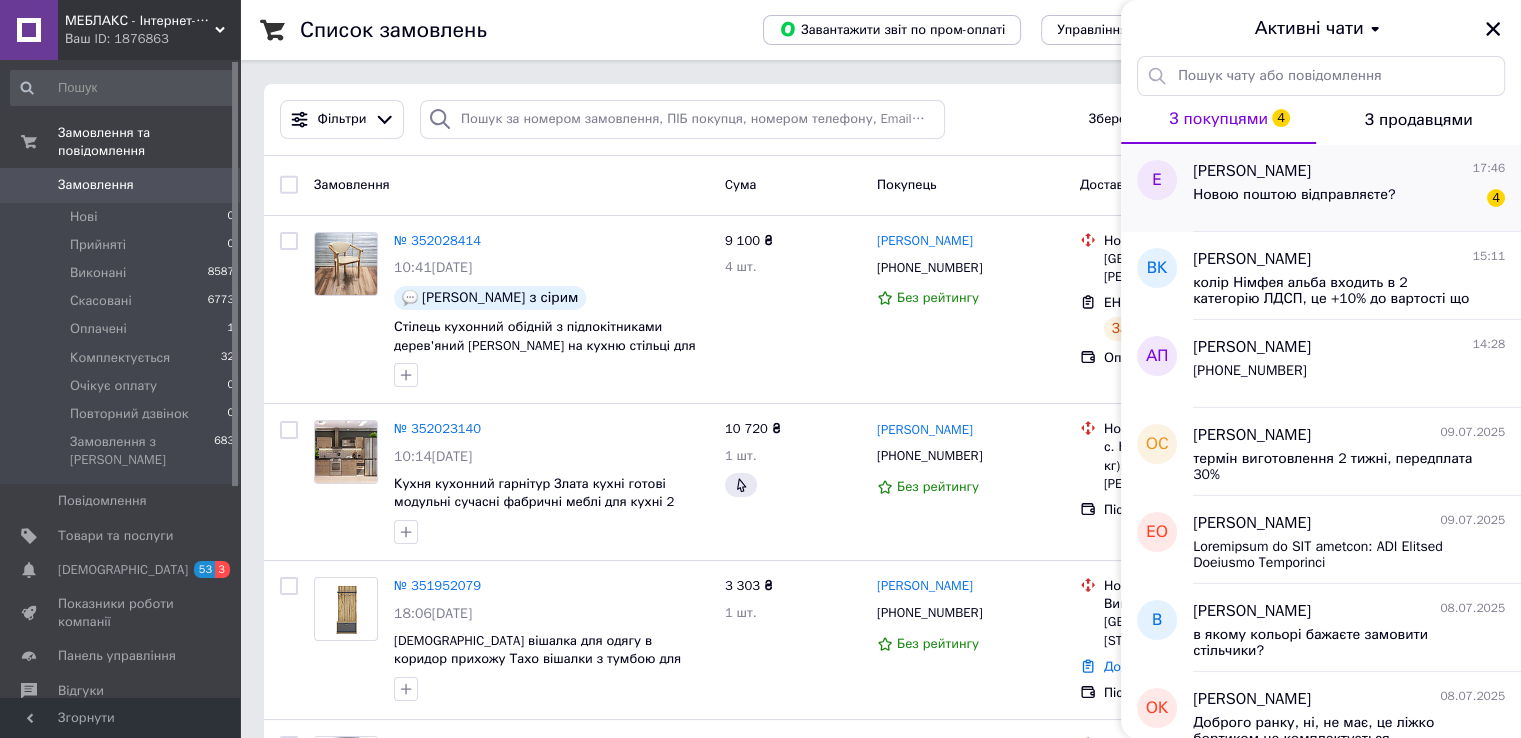 click on "Новою поштою відправляєте?" at bounding box center (1294, 195) 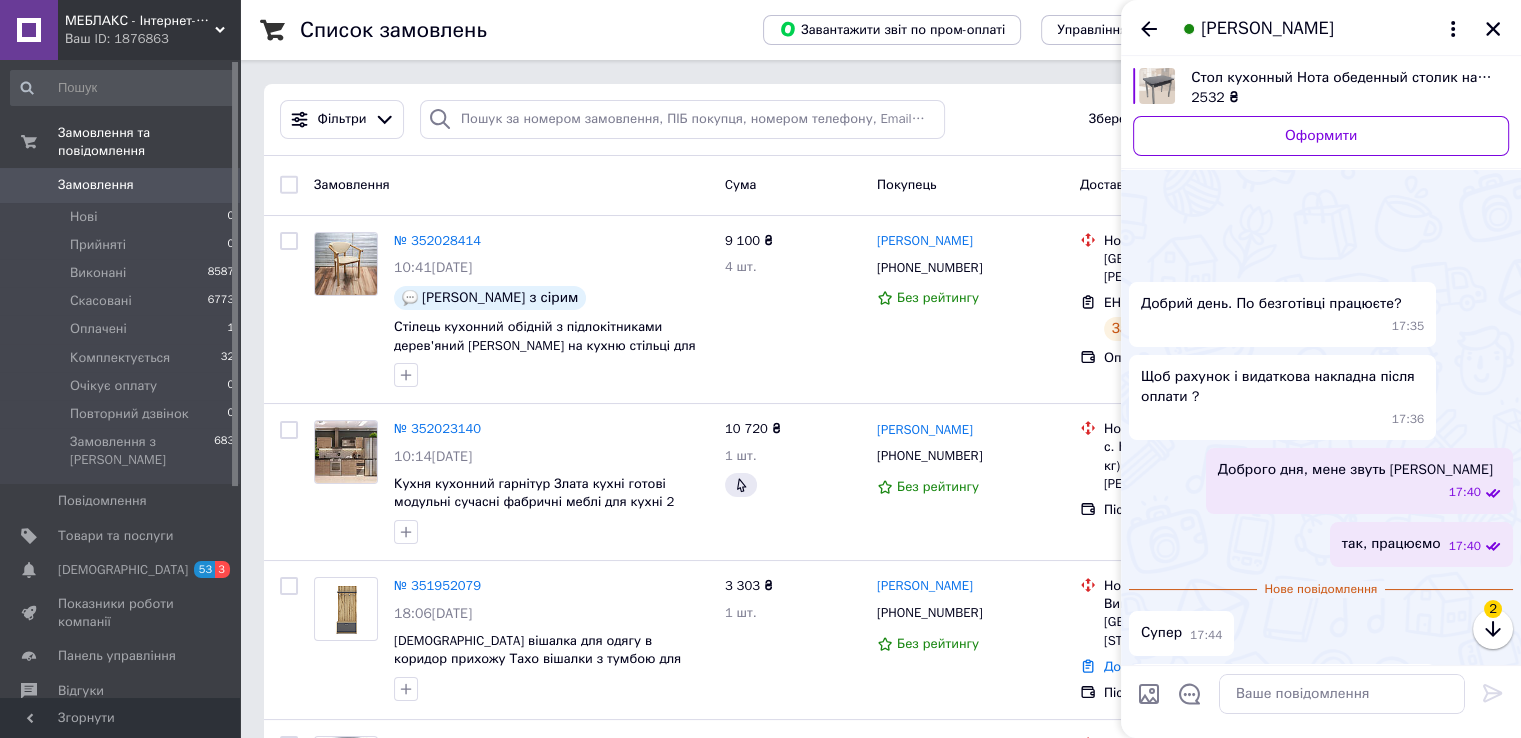 scroll, scrollTop: 280, scrollLeft: 0, axis: vertical 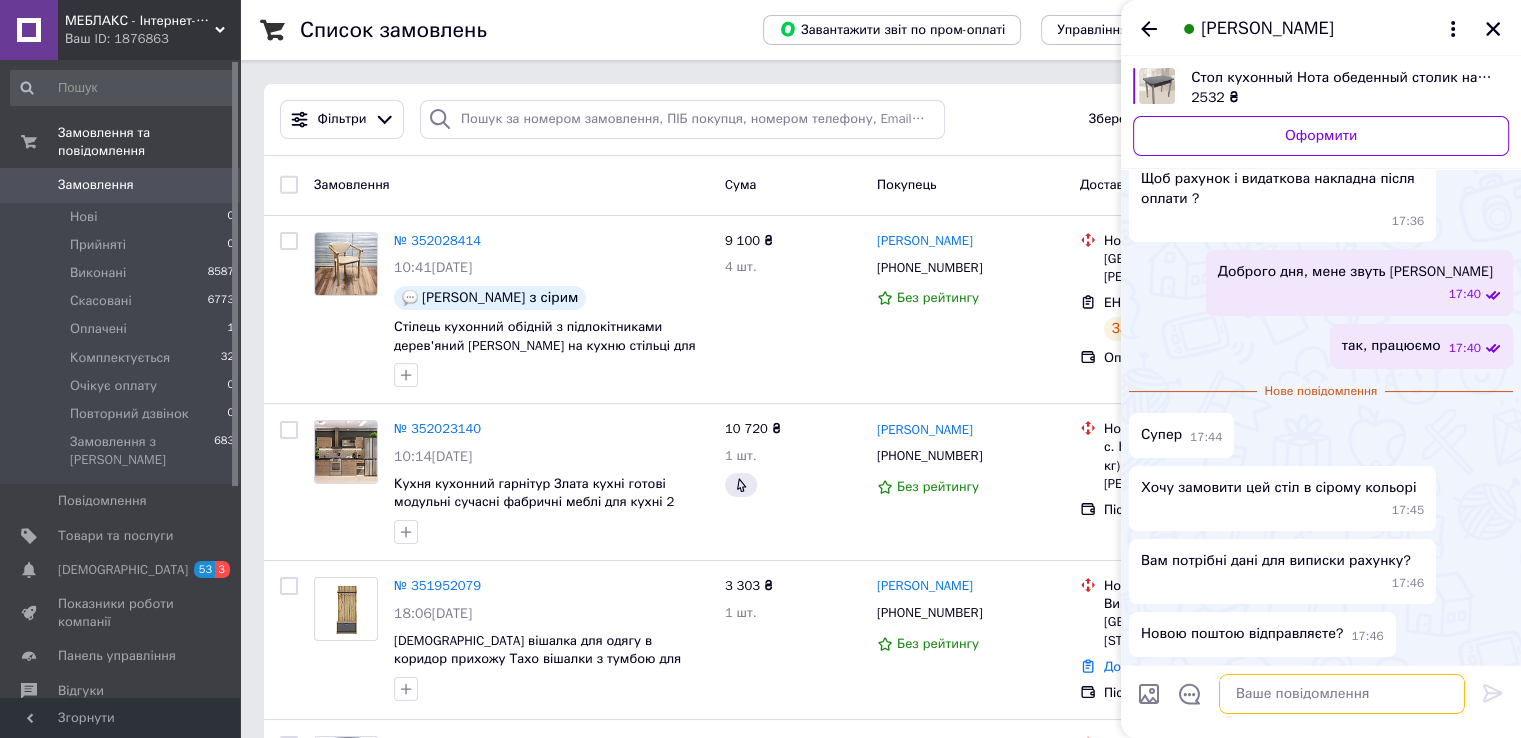 click at bounding box center (1342, 694) 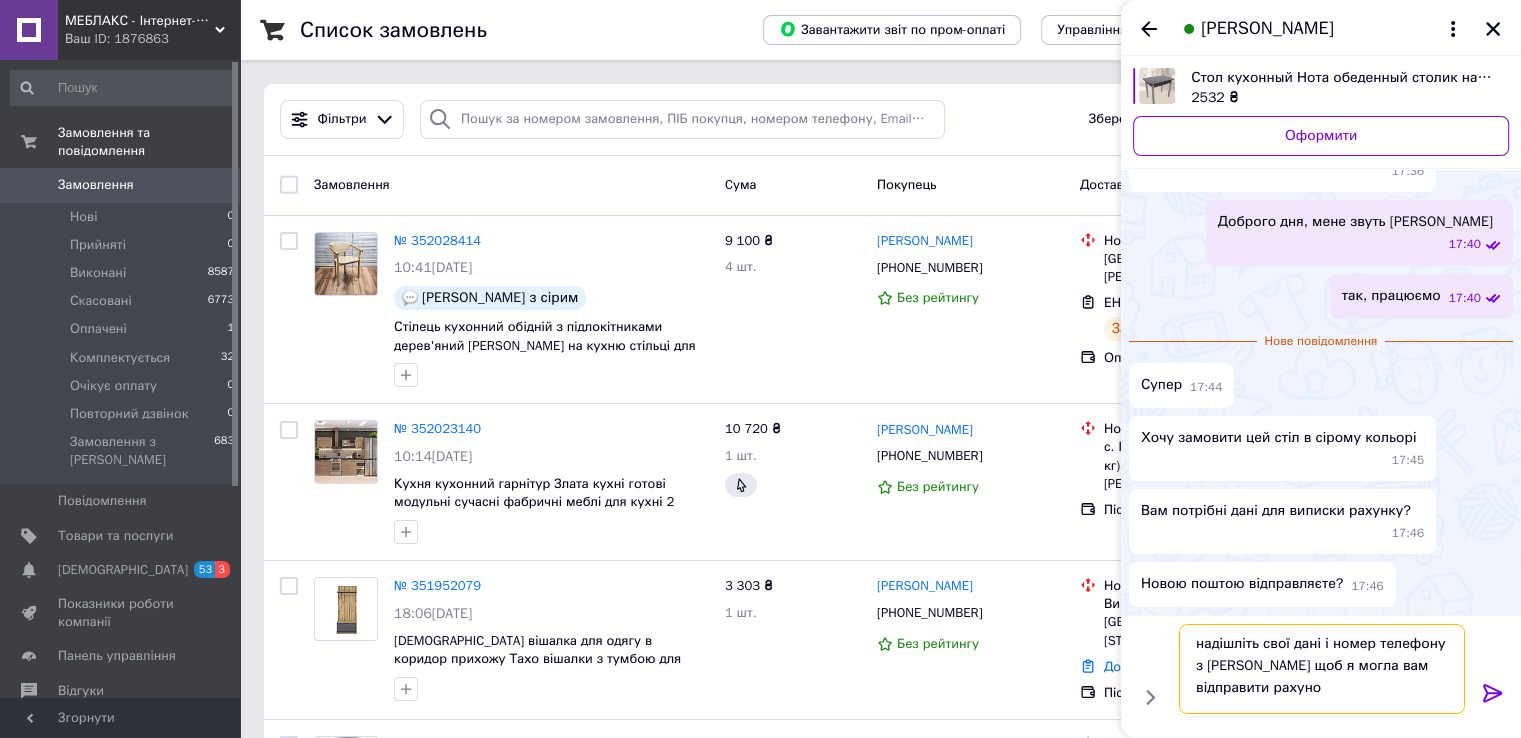 type on "надішліть свої дані і номер телефону з [PERSON_NAME] щоб я могла вам відправити рахунок" 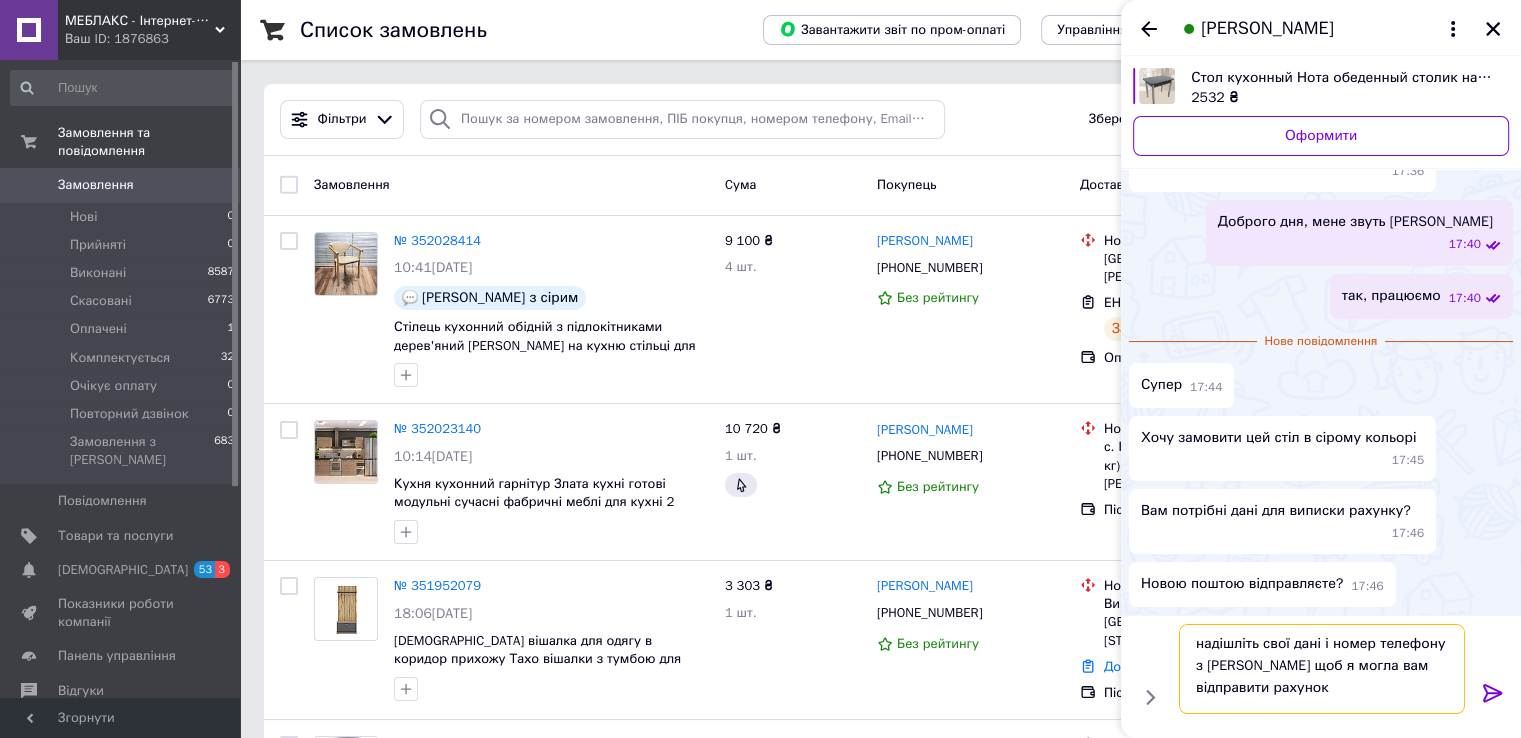 type 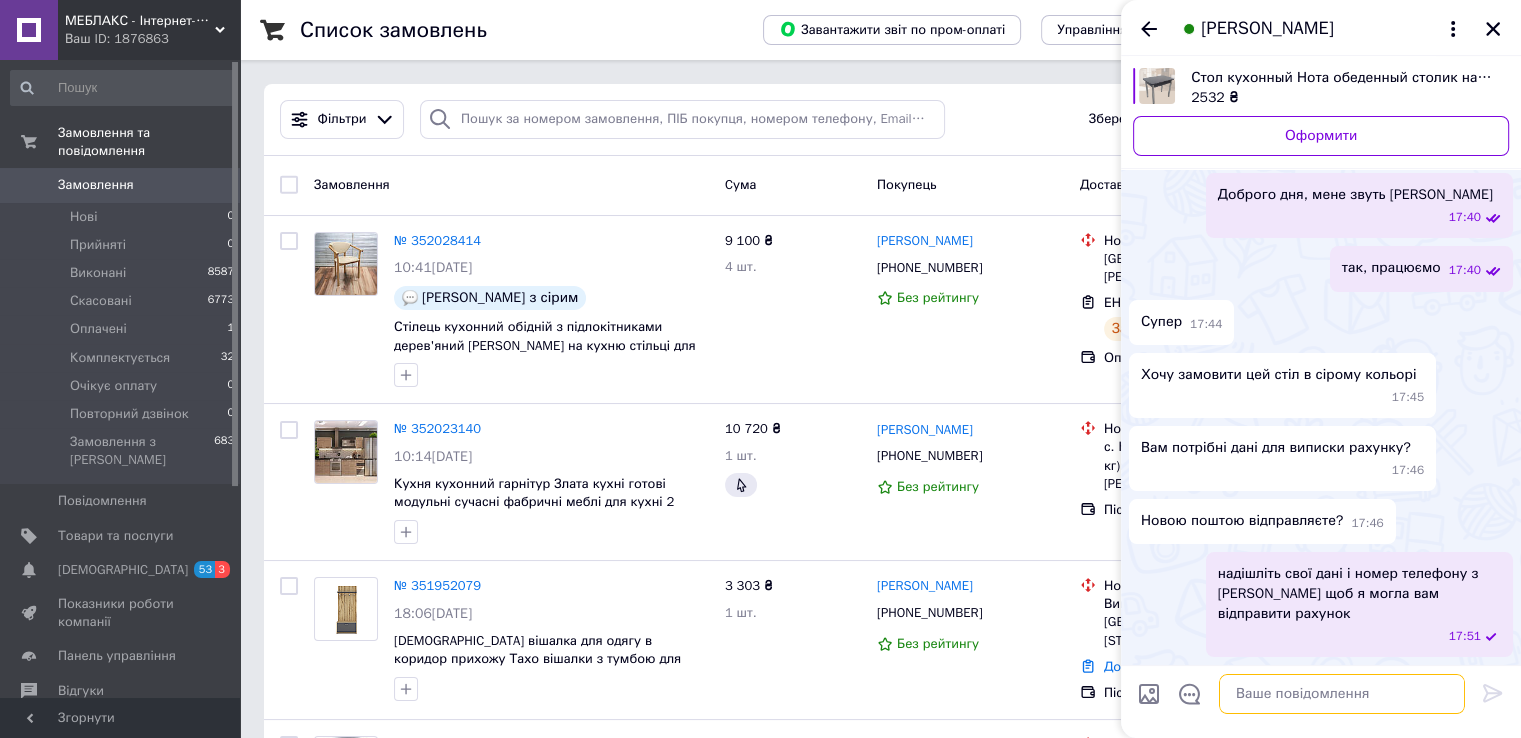 scroll, scrollTop: 318, scrollLeft: 0, axis: vertical 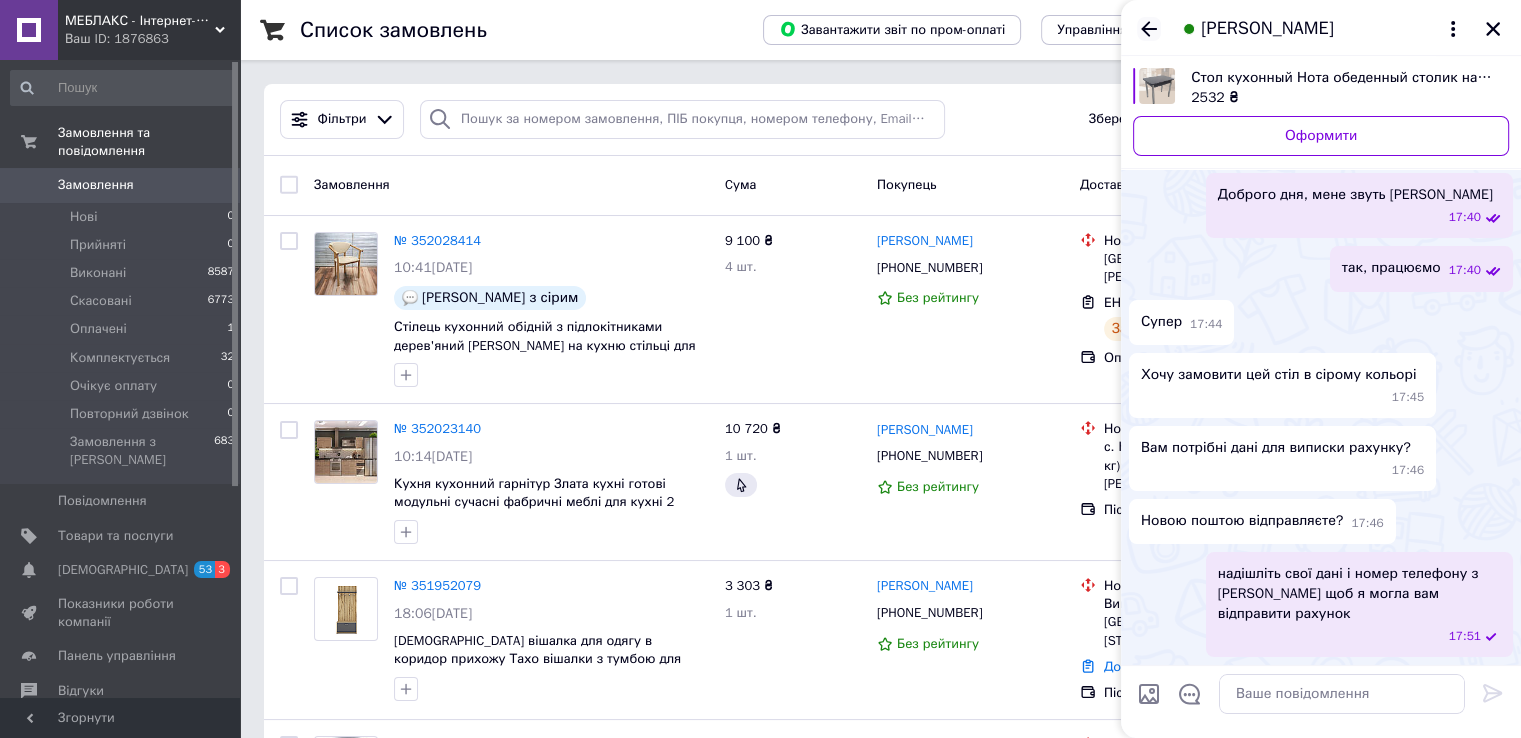 click 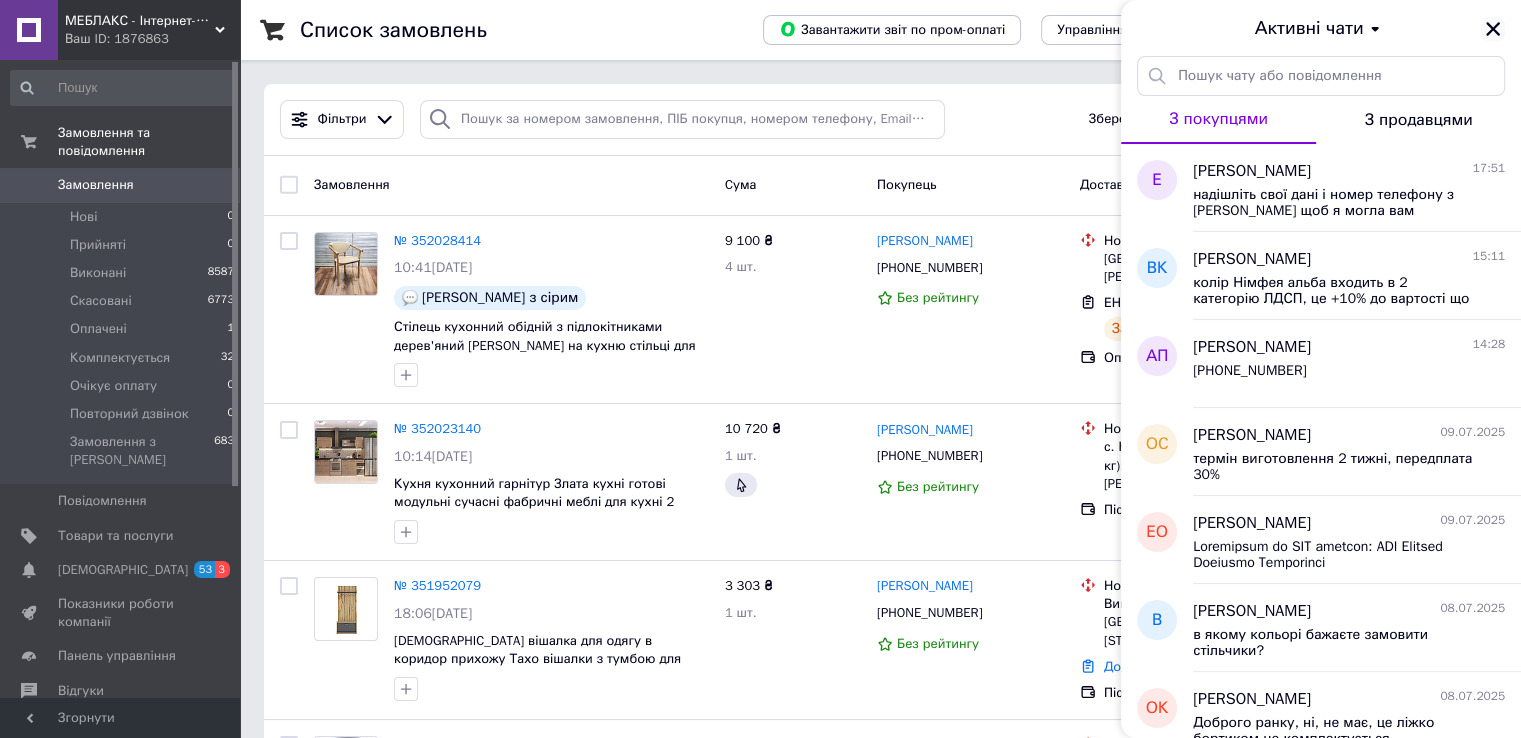 click 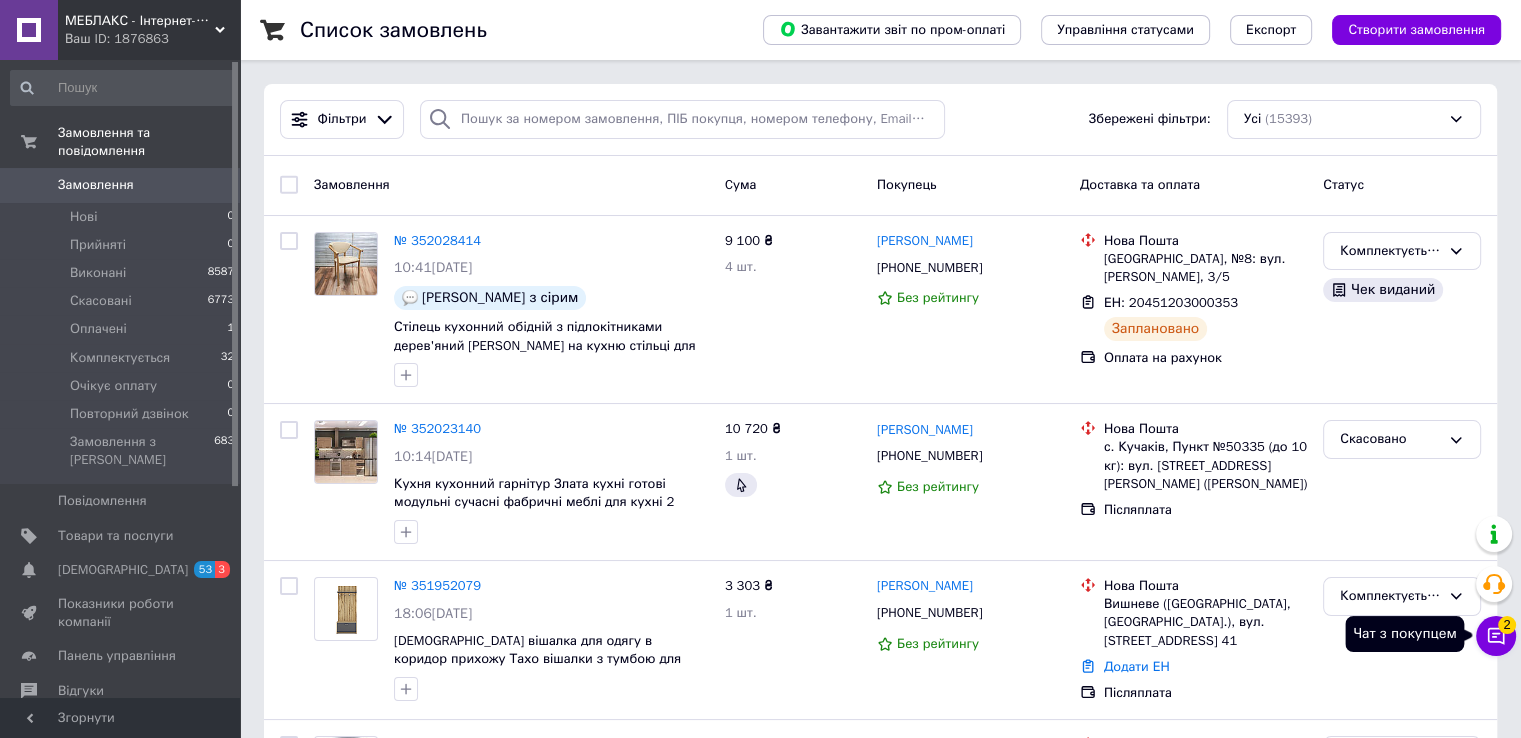 click 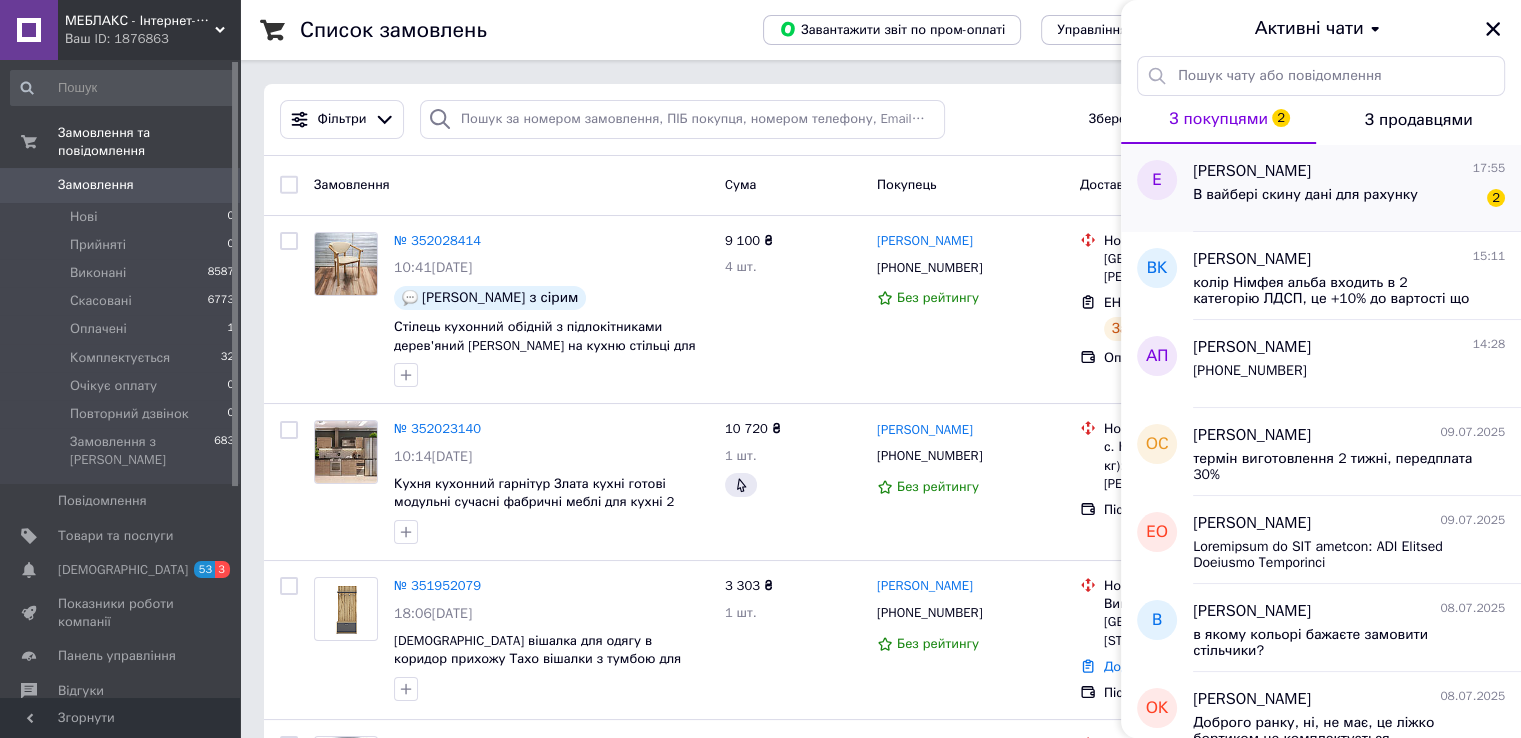 click on "[PERSON_NAME]" at bounding box center (1252, 171) 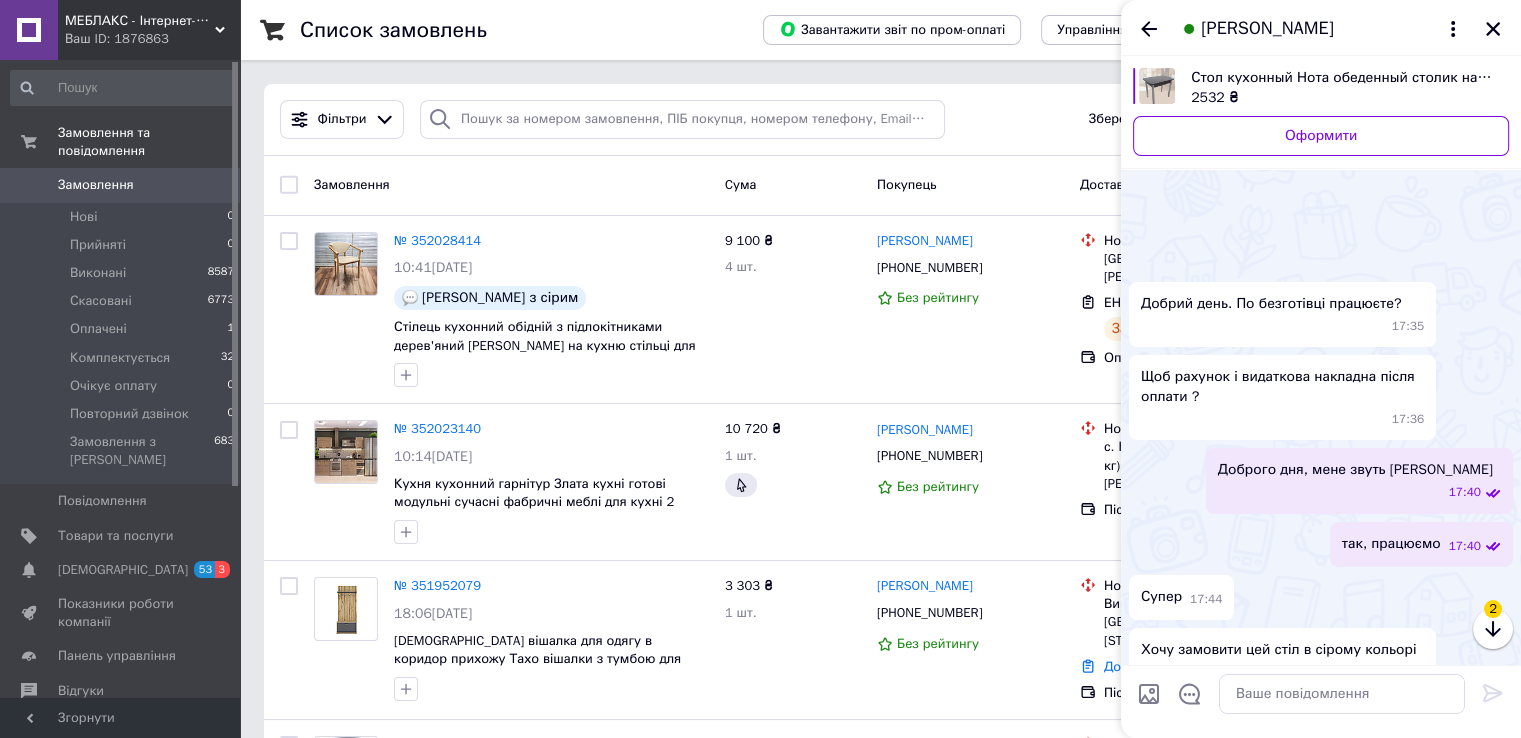 scroll, scrollTop: 514, scrollLeft: 0, axis: vertical 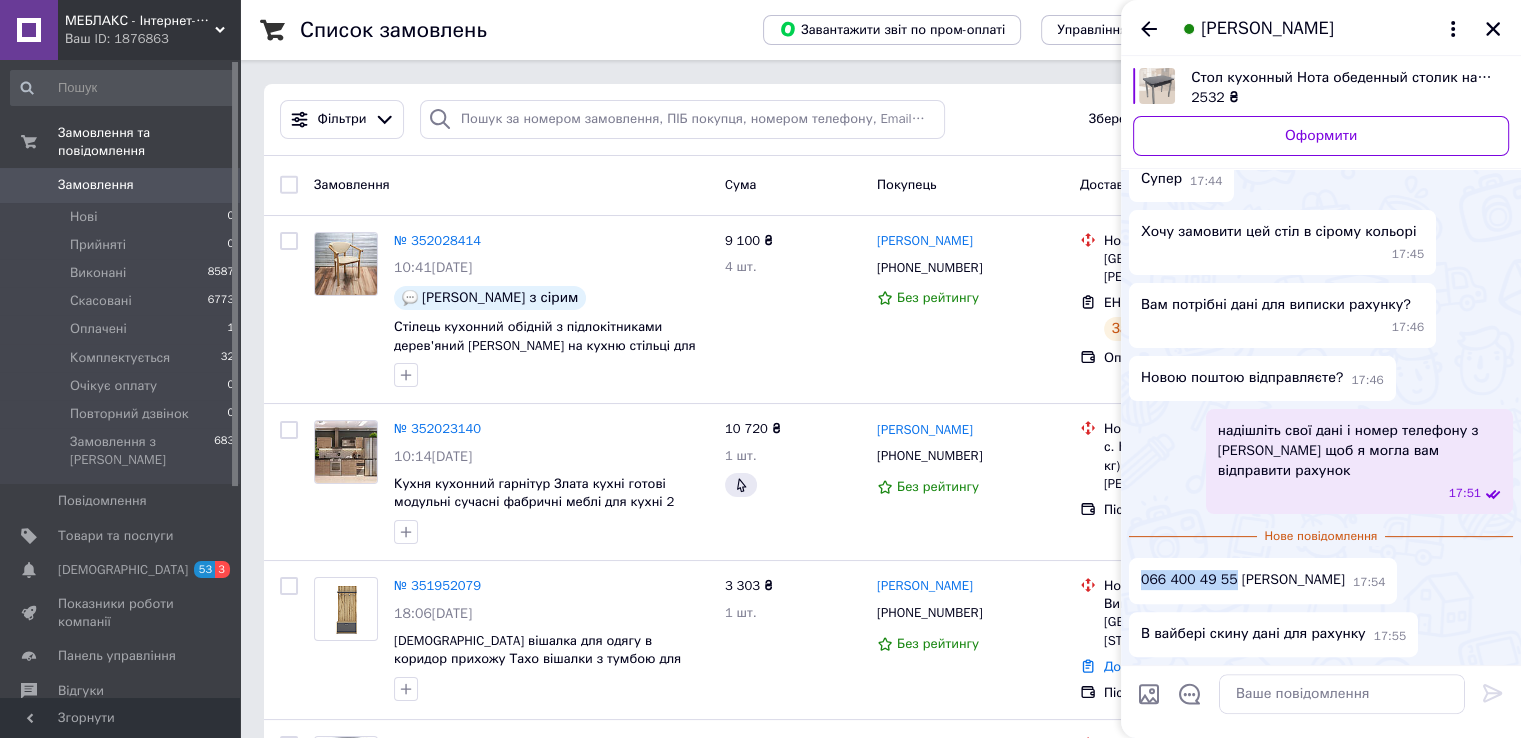 drag, startPoint x: 1141, startPoint y: 579, endPoint x: 1237, endPoint y: 585, distance: 96.18732 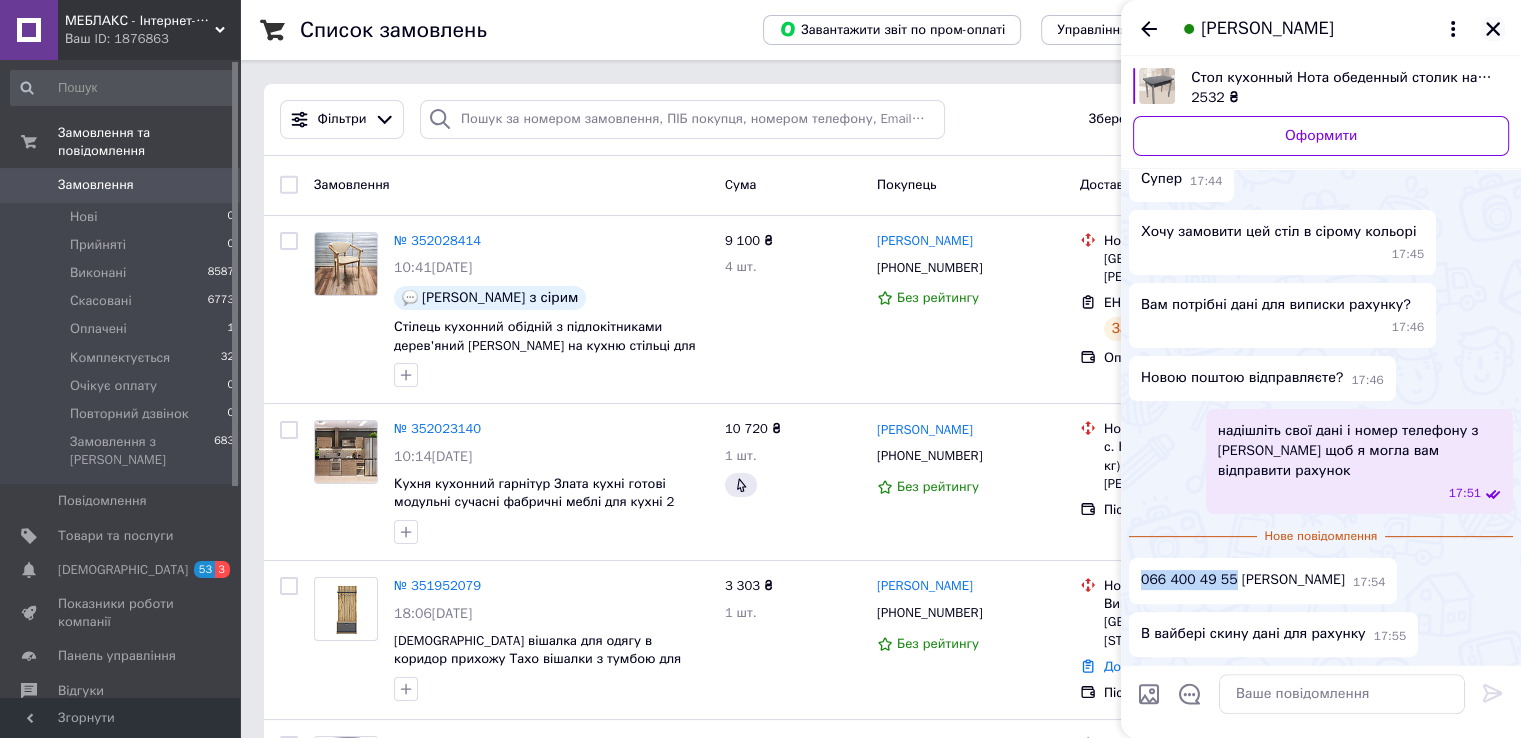 click 